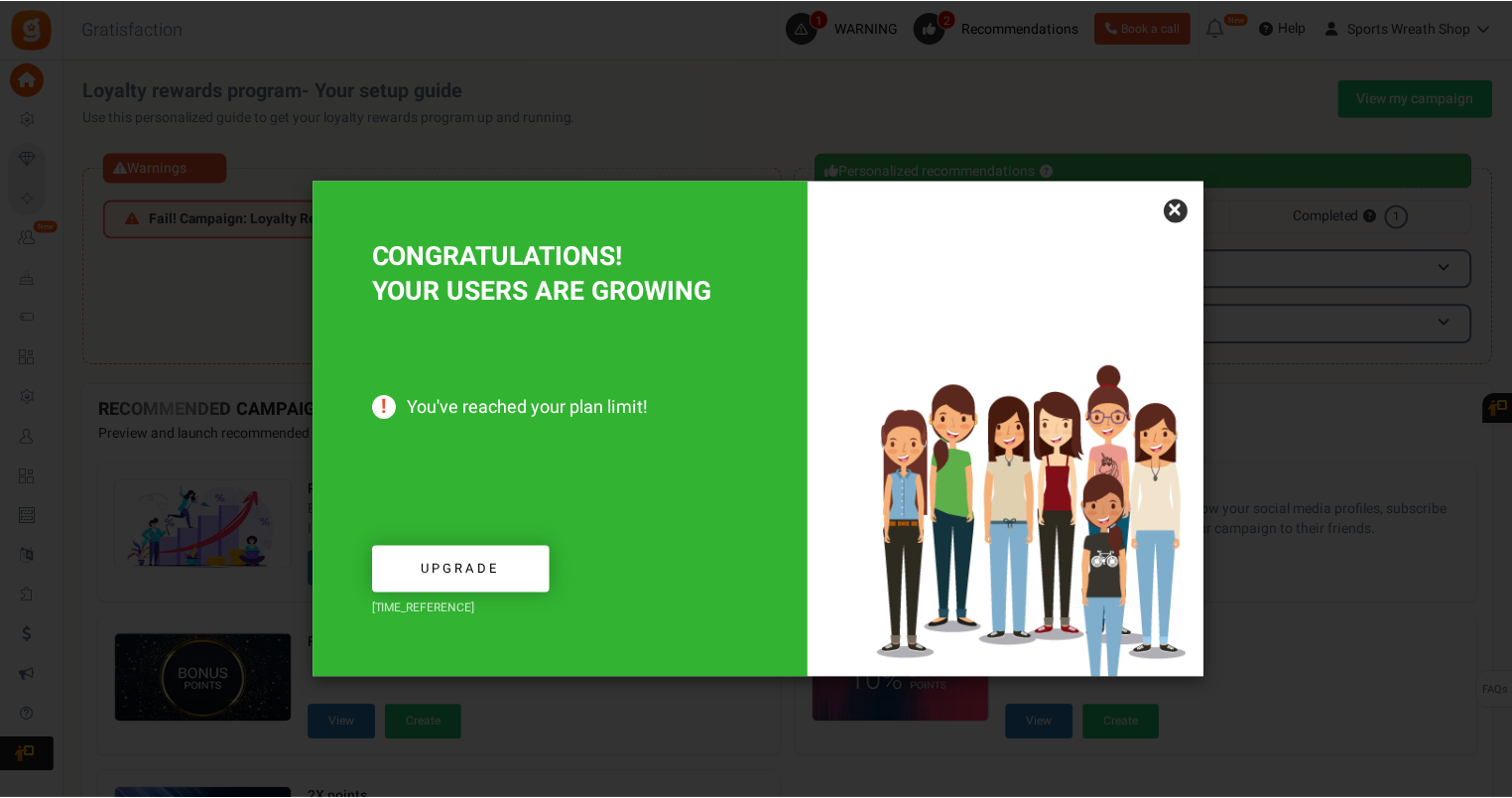 scroll, scrollTop: 0, scrollLeft: 0, axis: both 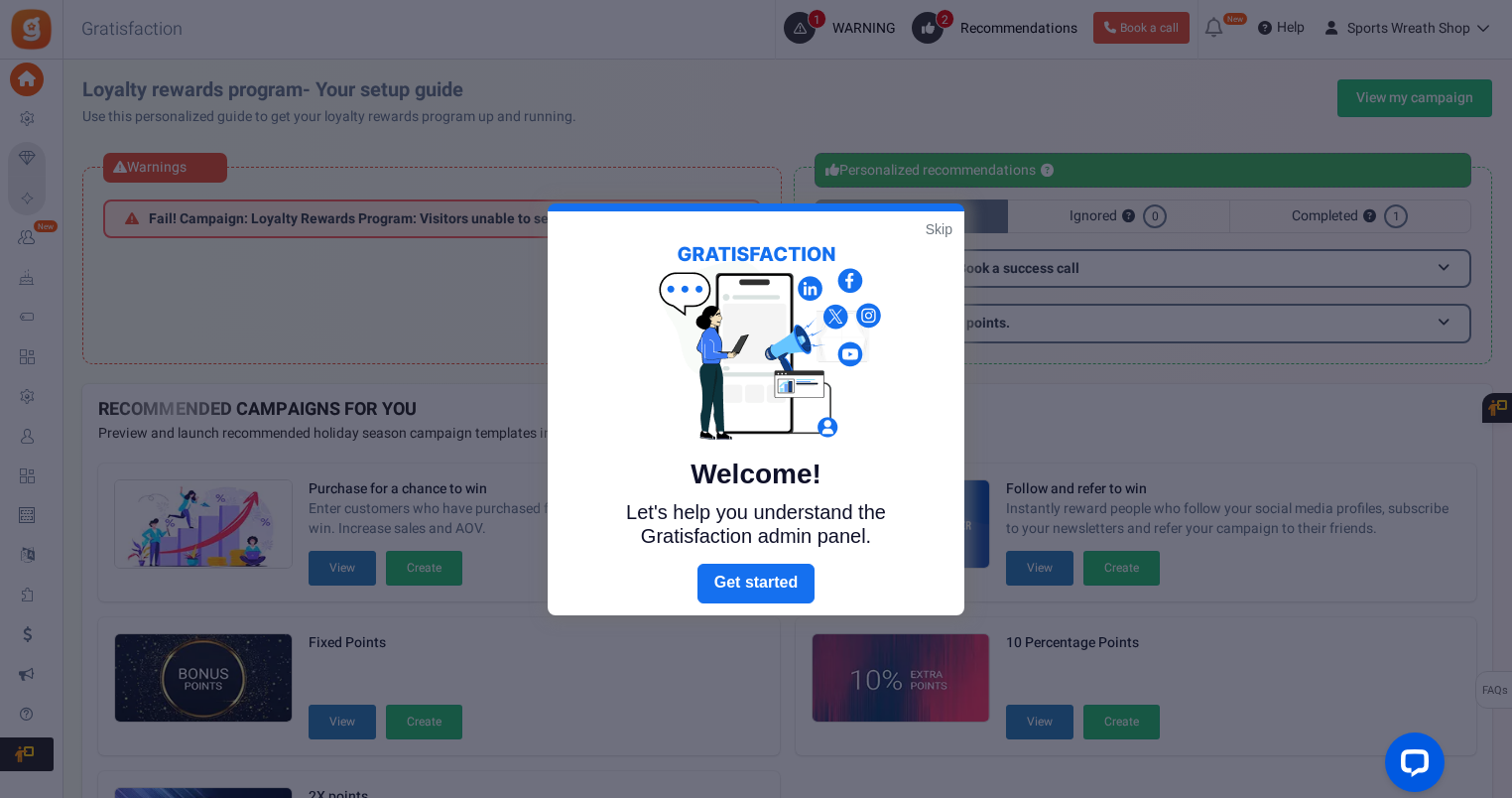 click on "Welcome!   Let's help you understand the Gratisfaction admin panel." at bounding box center [756, 387] 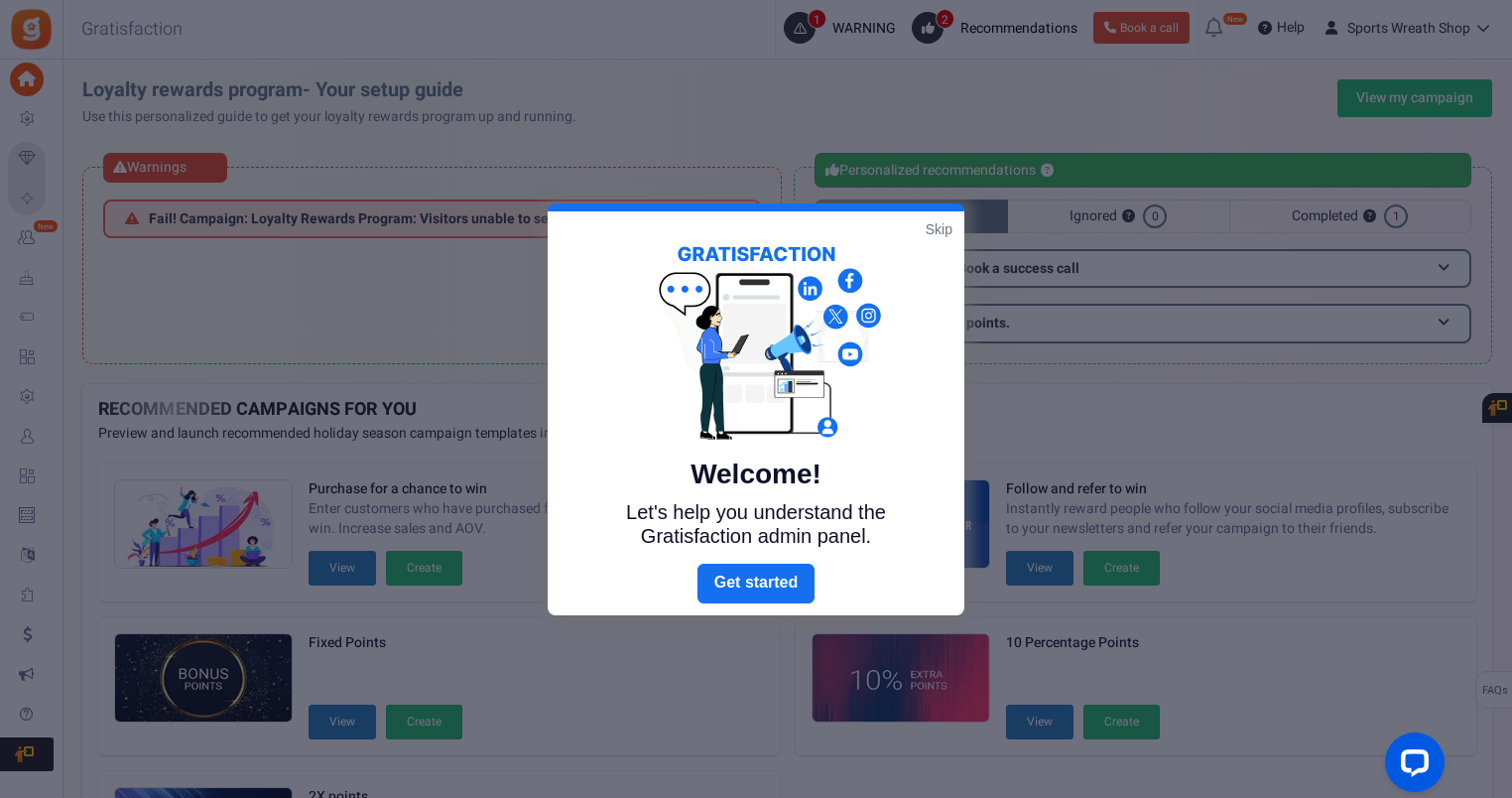 click on "Skip" at bounding box center [939, 229] 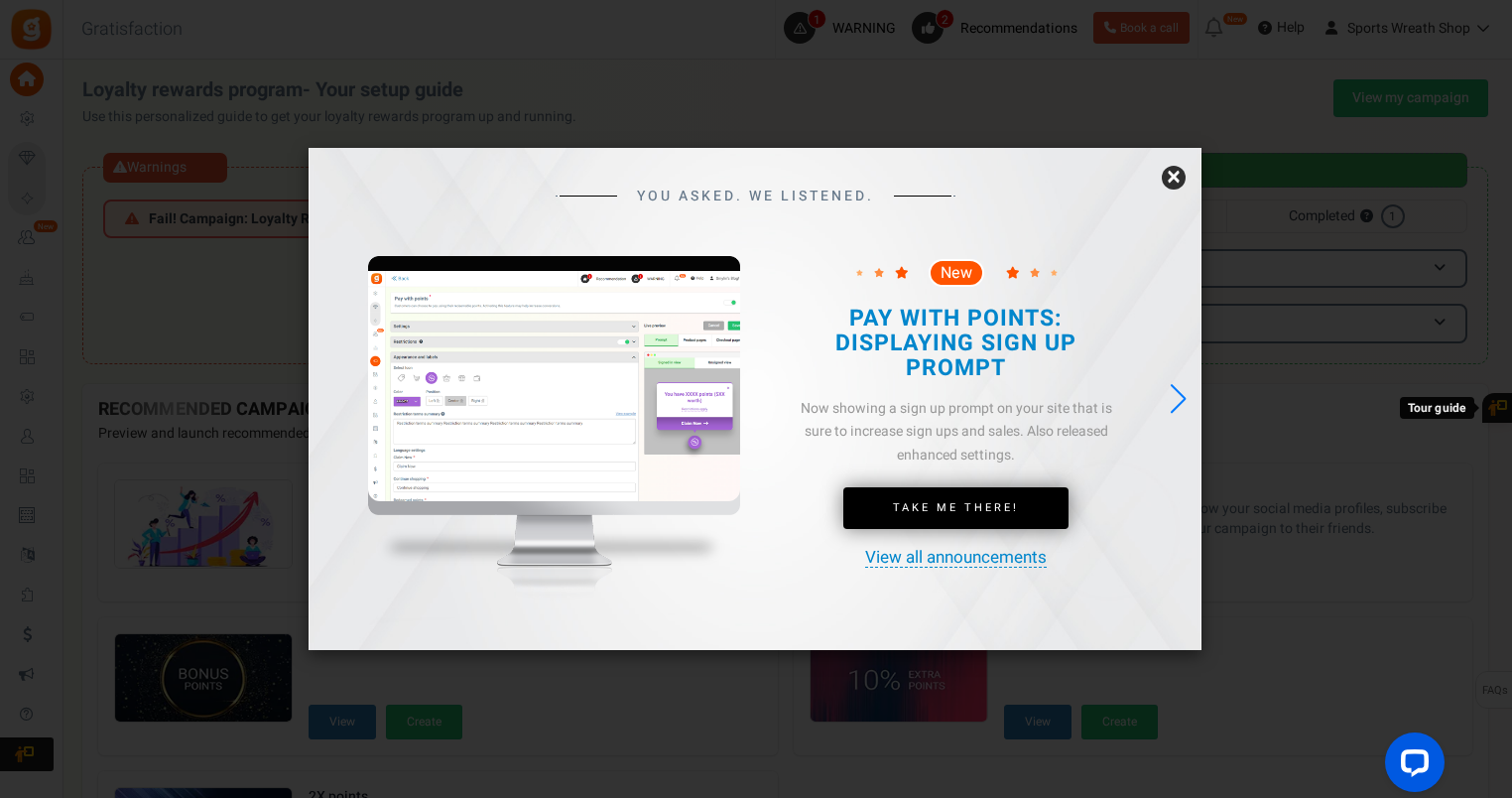 click on "×" at bounding box center [1174, 178] 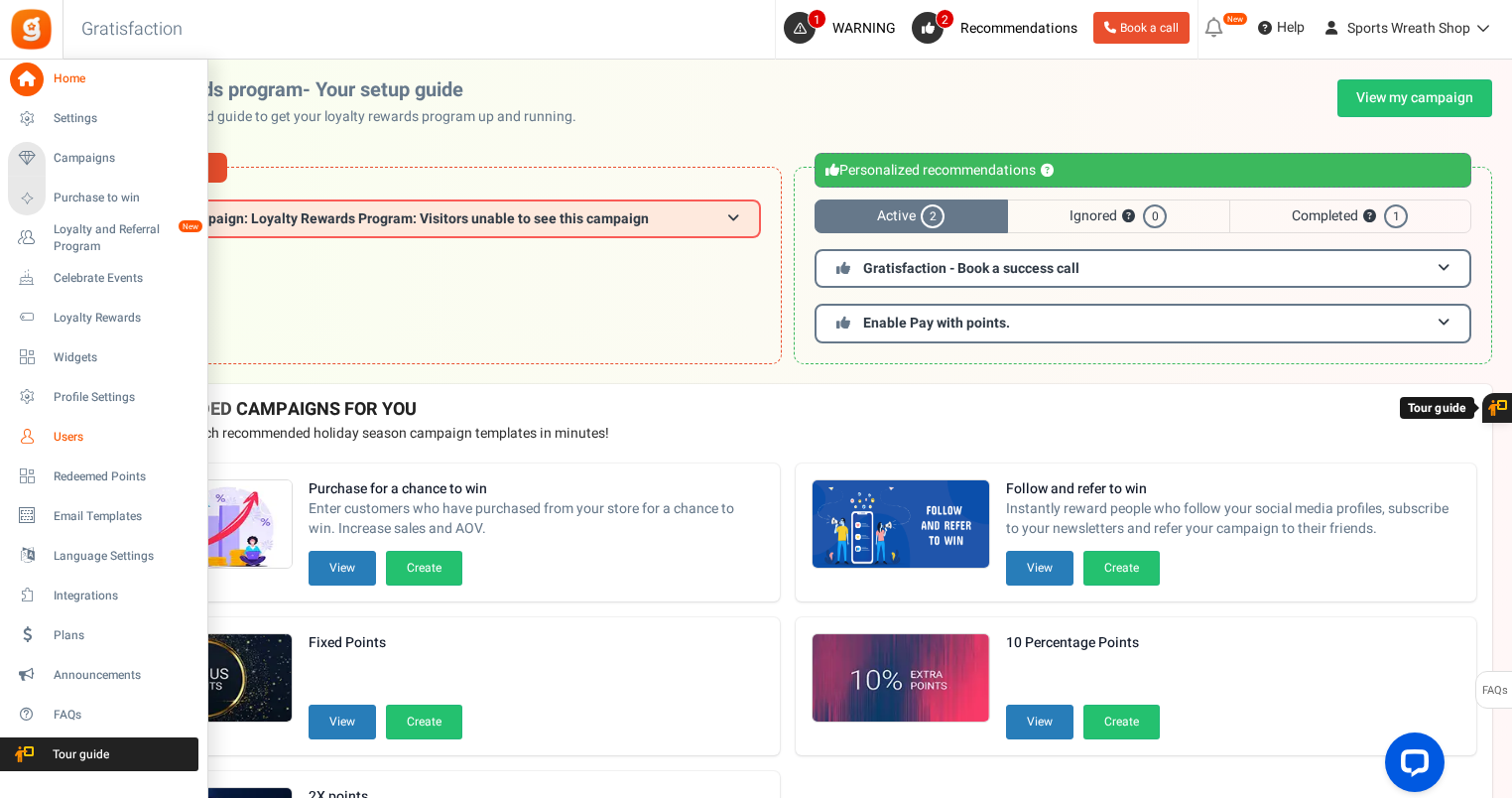 click on "Users" at bounding box center (103, 437) 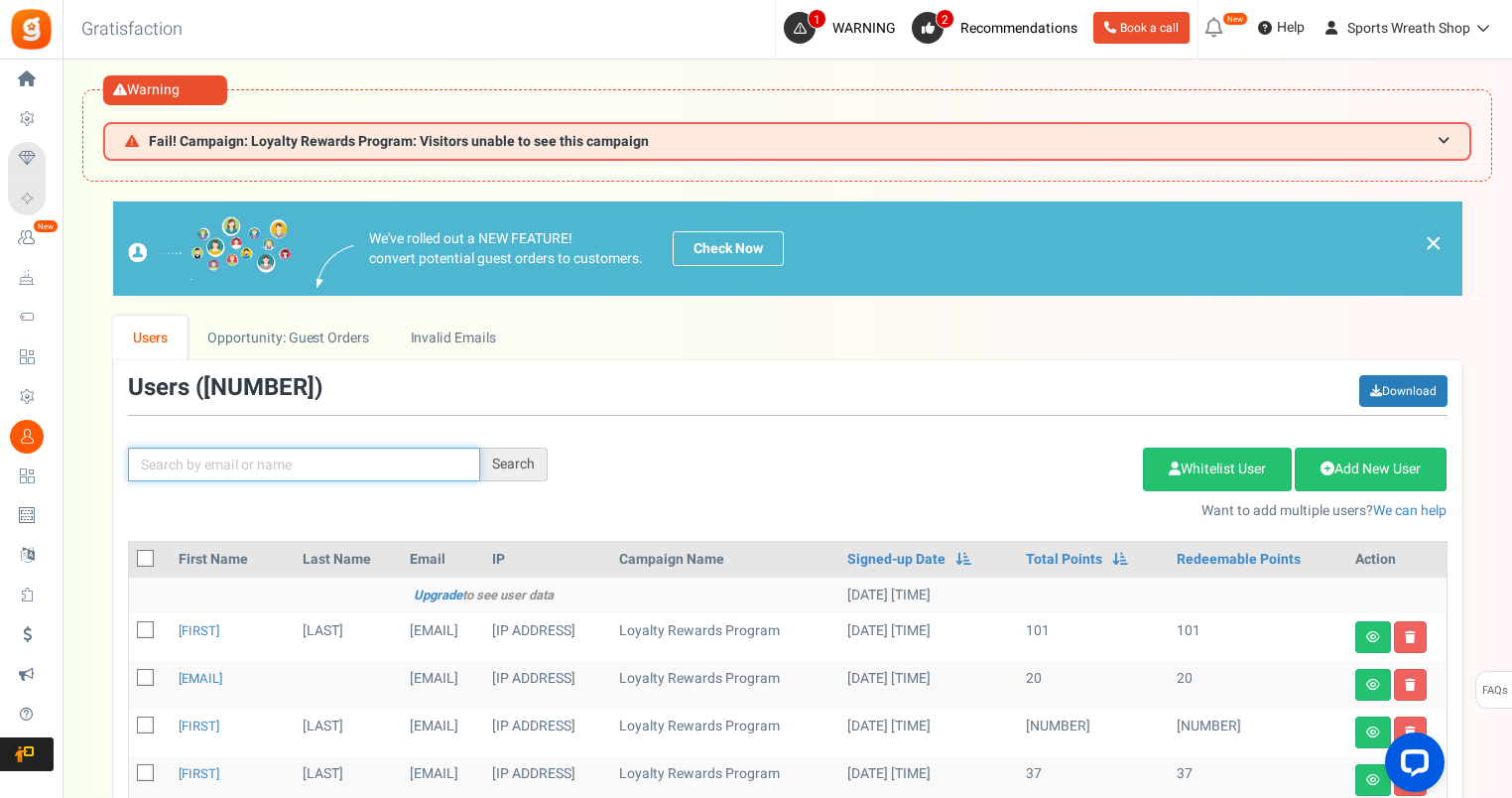 click at bounding box center (304, 465) 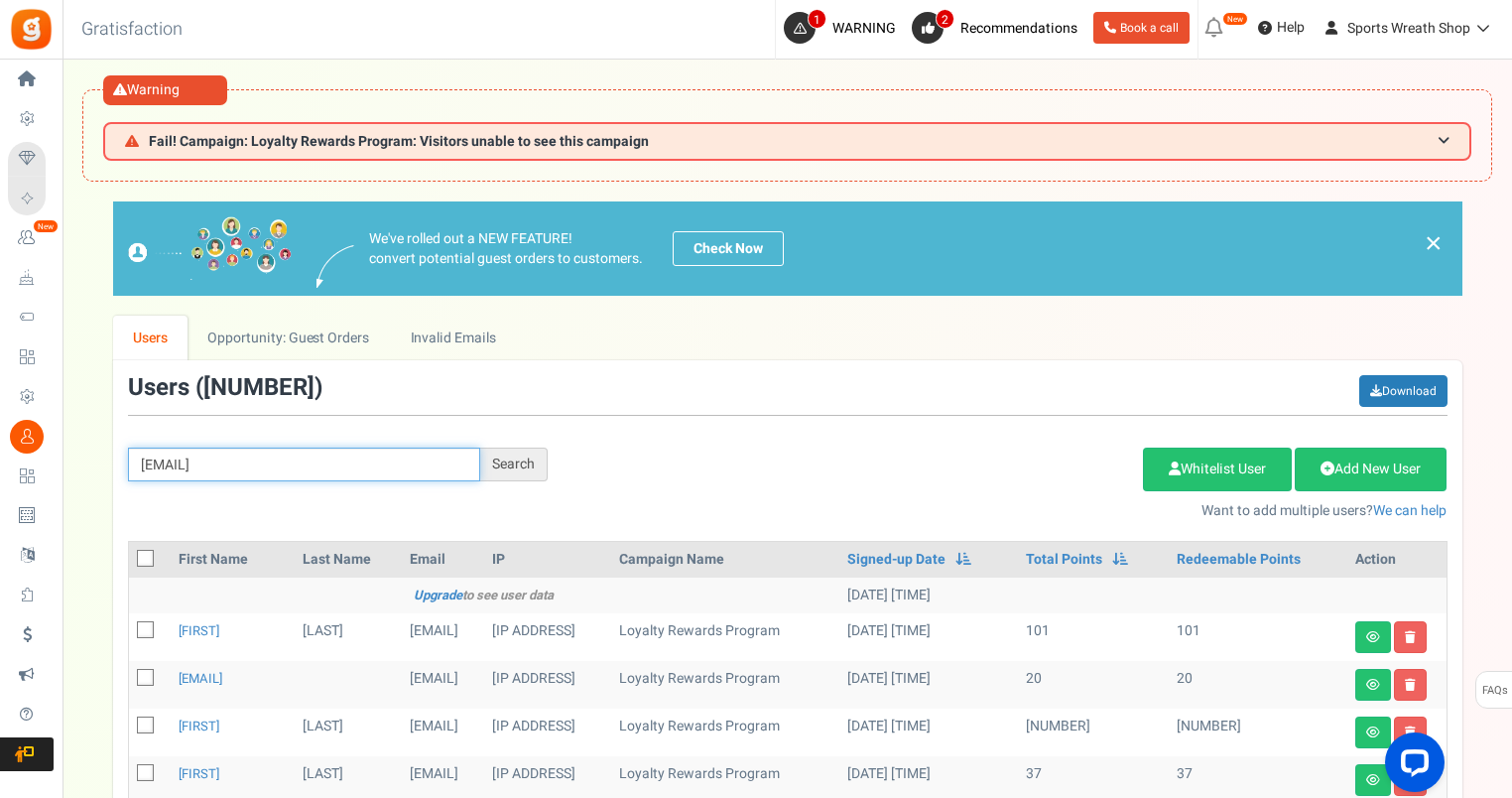 type on "[EMAIL]" 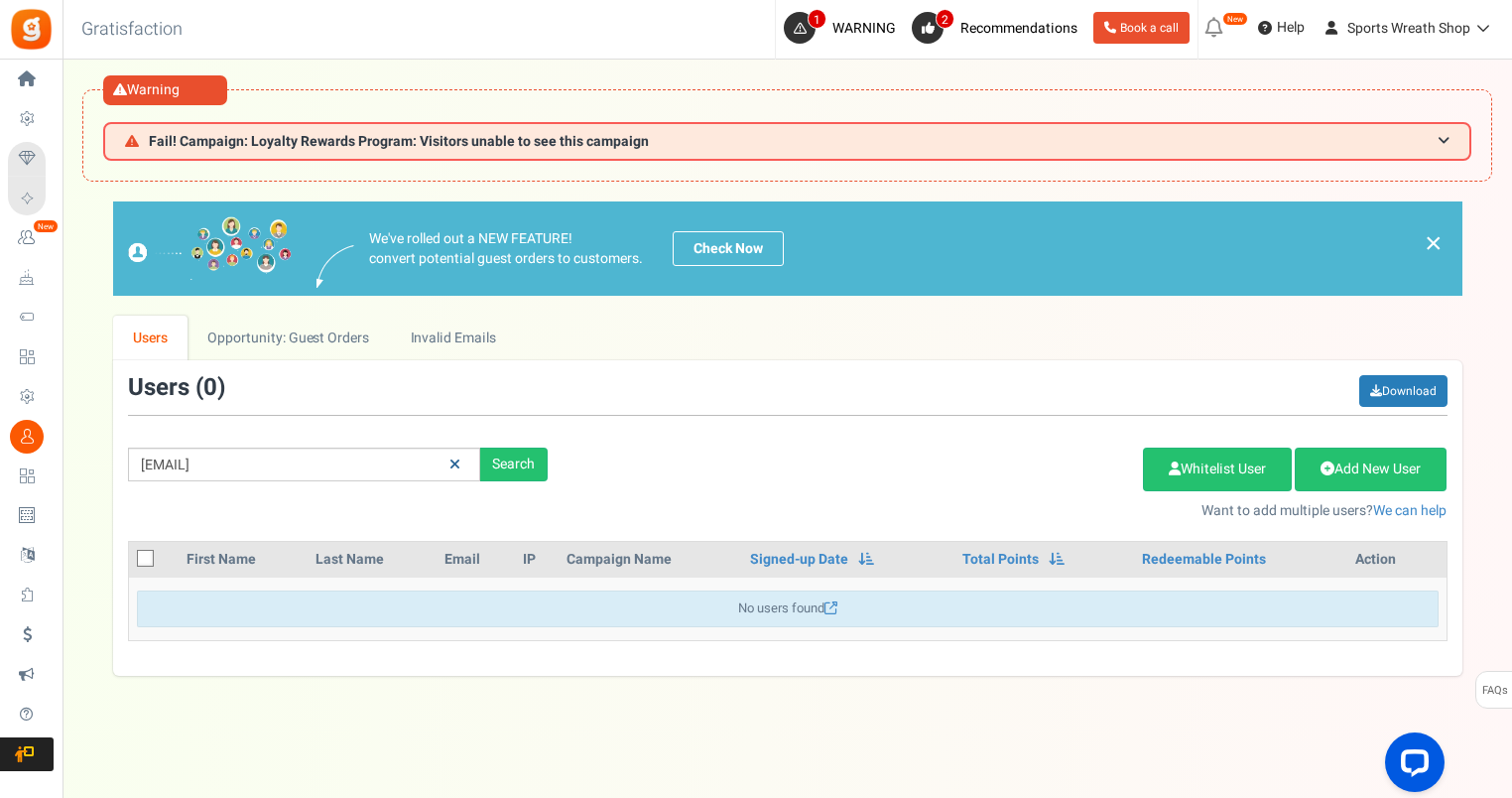 click at bounding box center [454, 465] 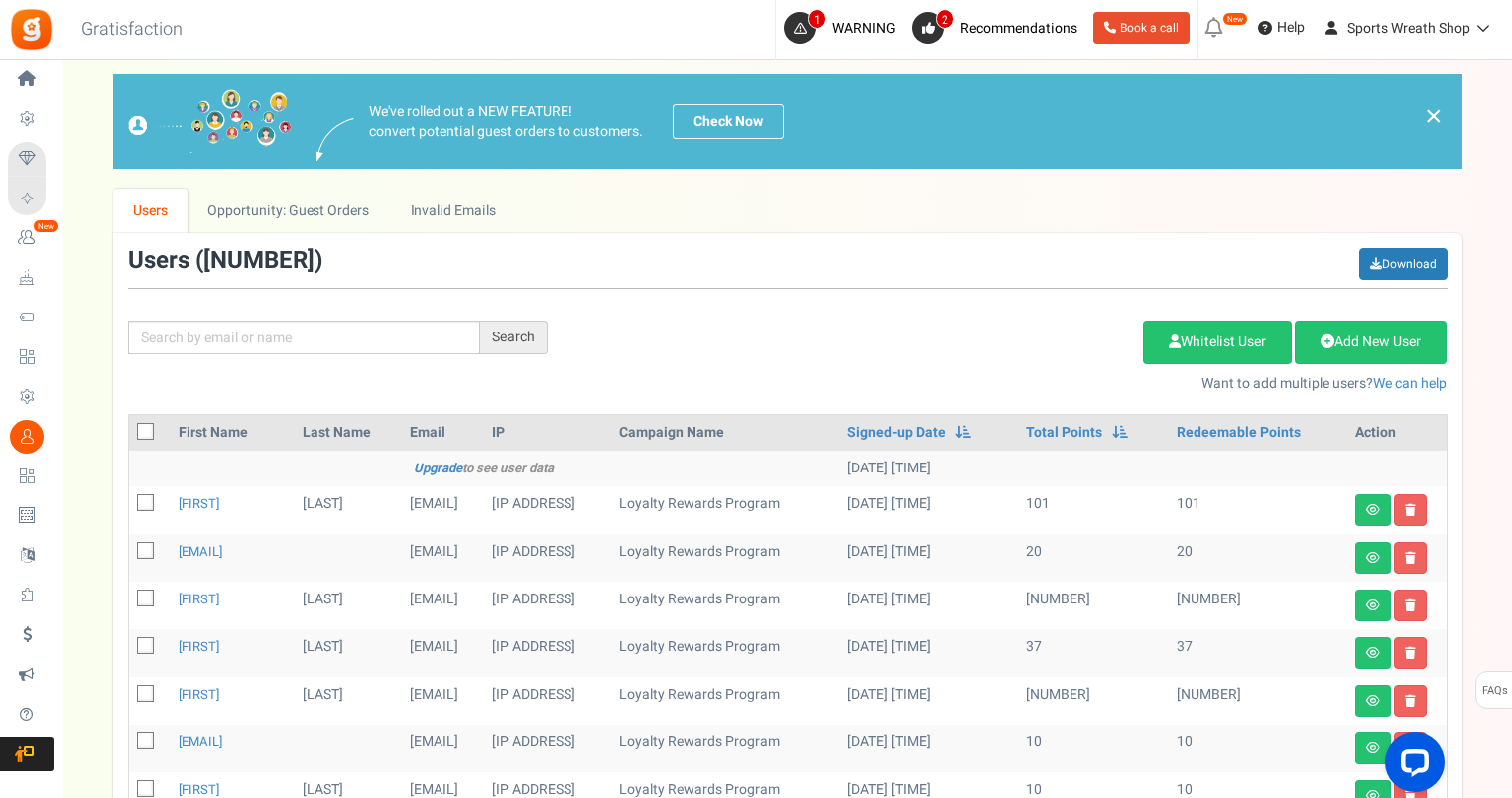 scroll, scrollTop: 165, scrollLeft: 0, axis: vertical 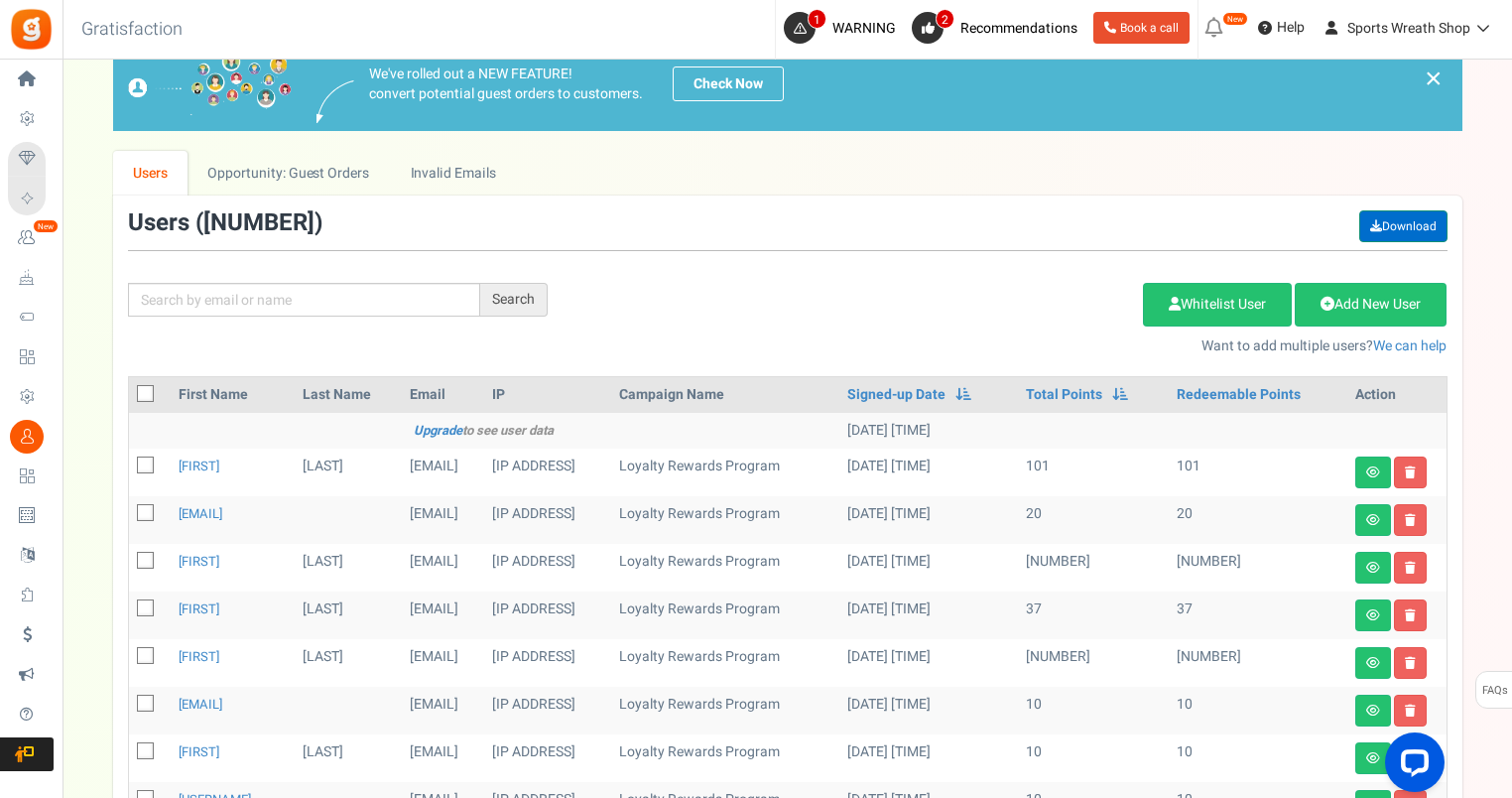 click on "Download" at bounding box center (1403, 226) 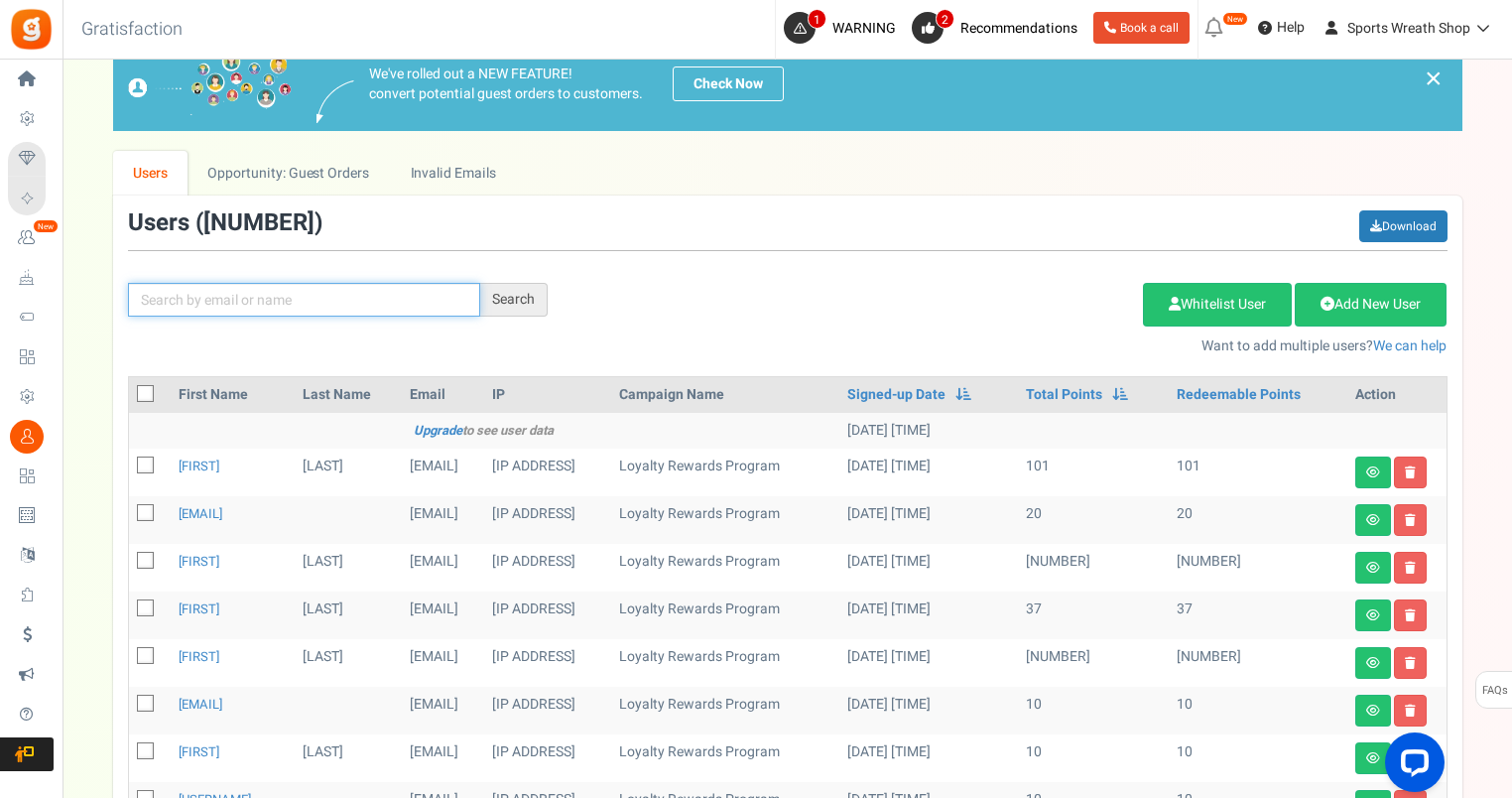 click at bounding box center [304, 300] 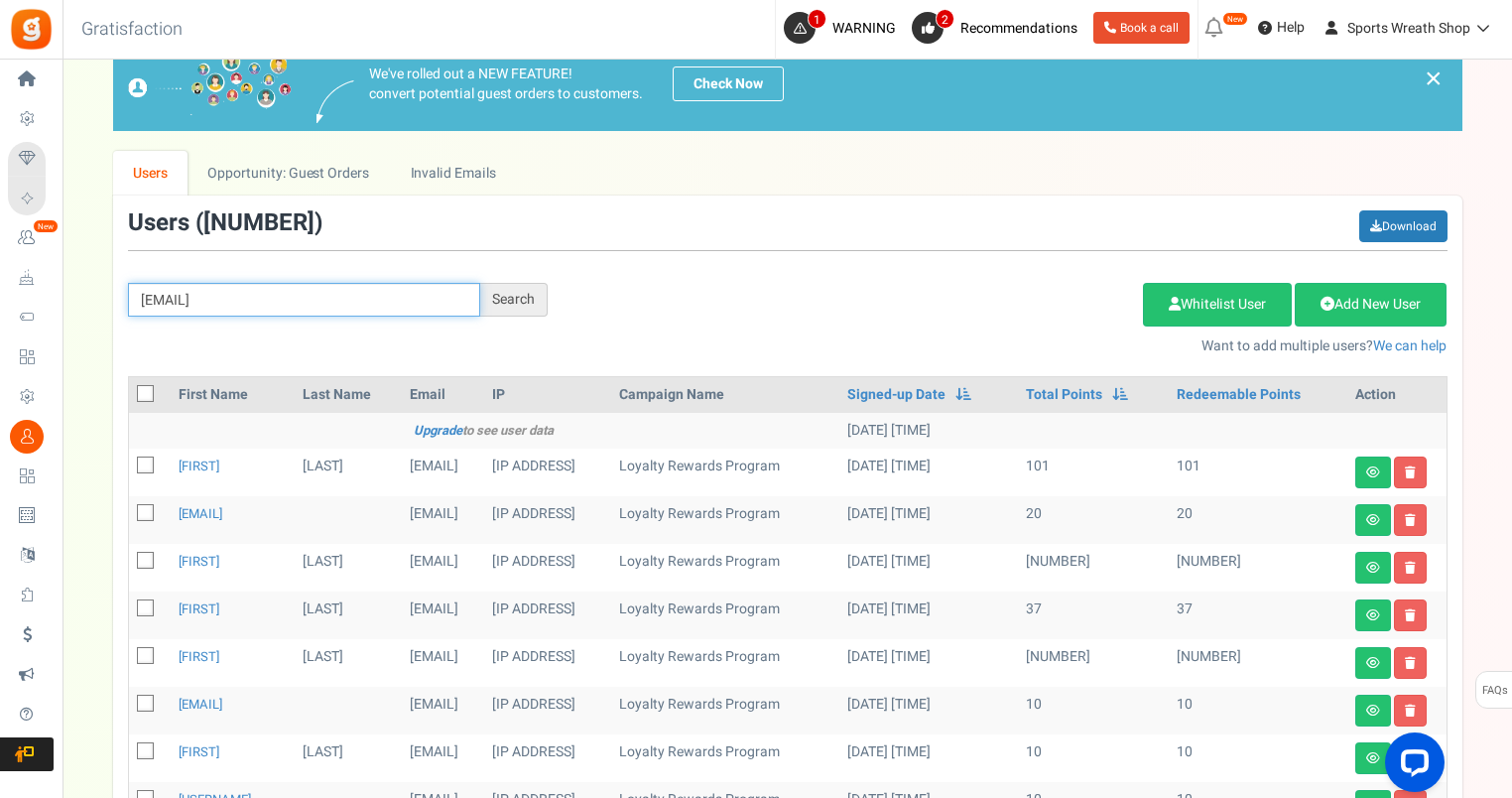 type on "[EMAIL]" 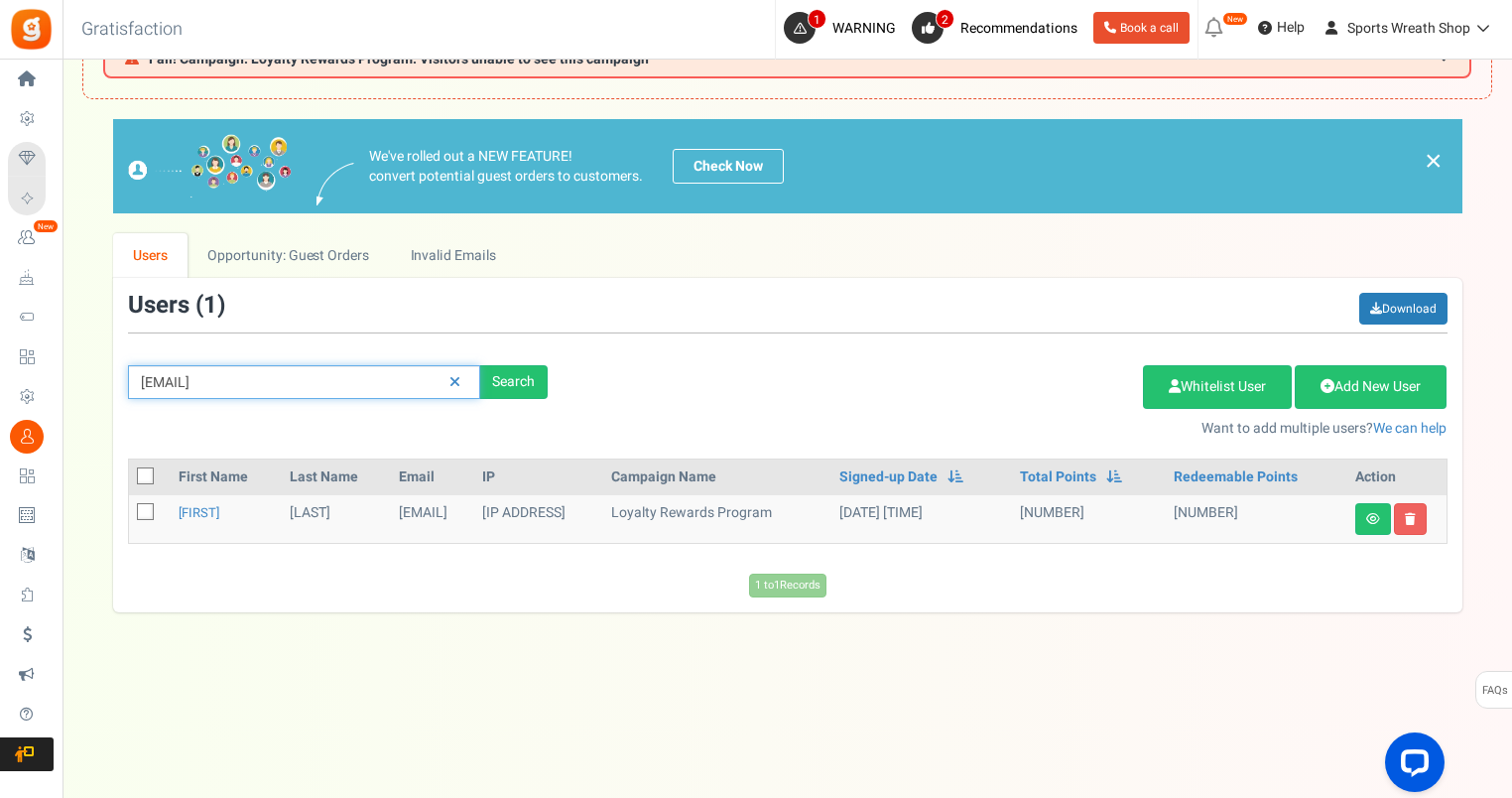 scroll, scrollTop: 81, scrollLeft: 0, axis: vertical 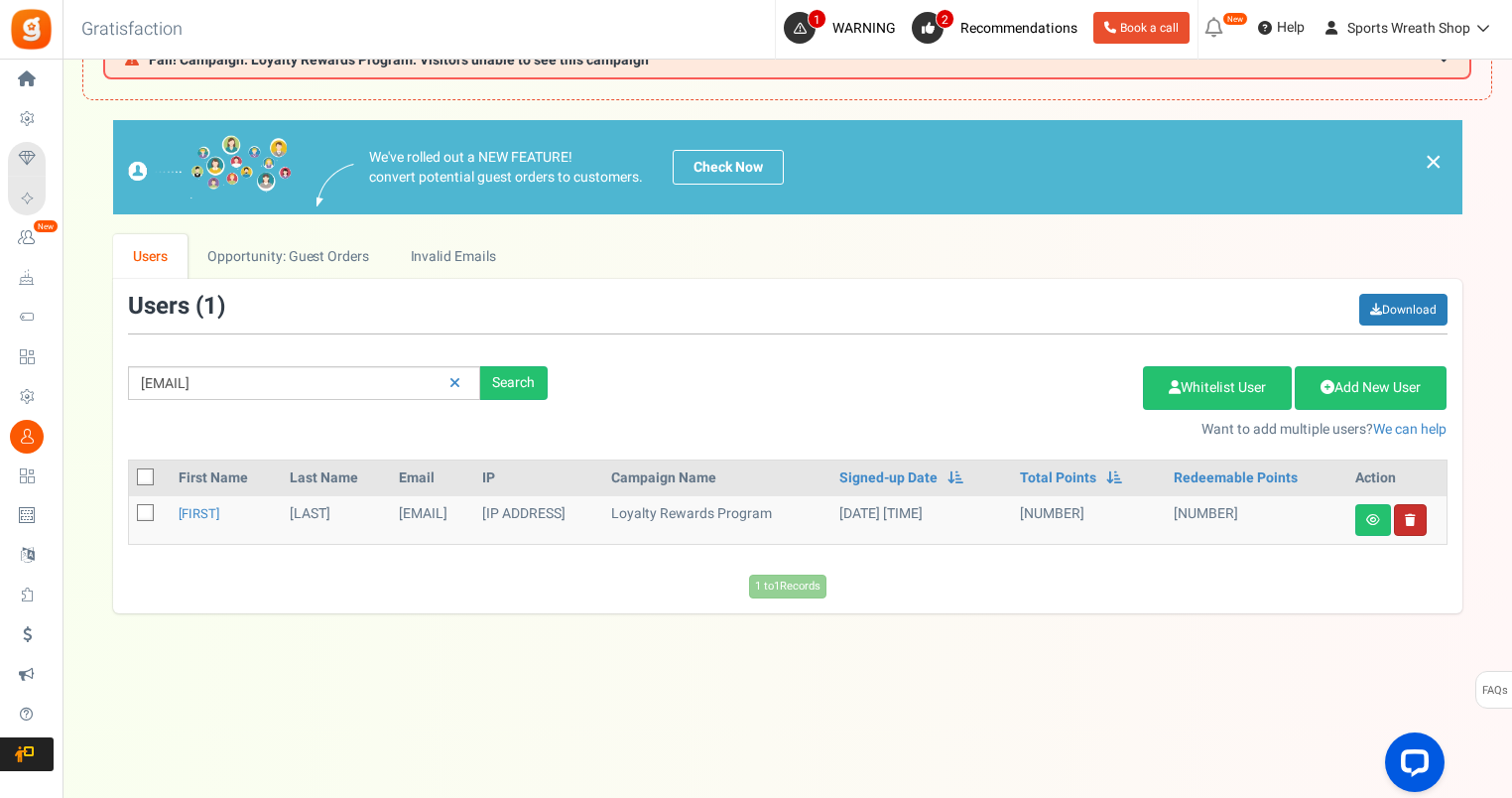 click at bounding box center (1410, 520) 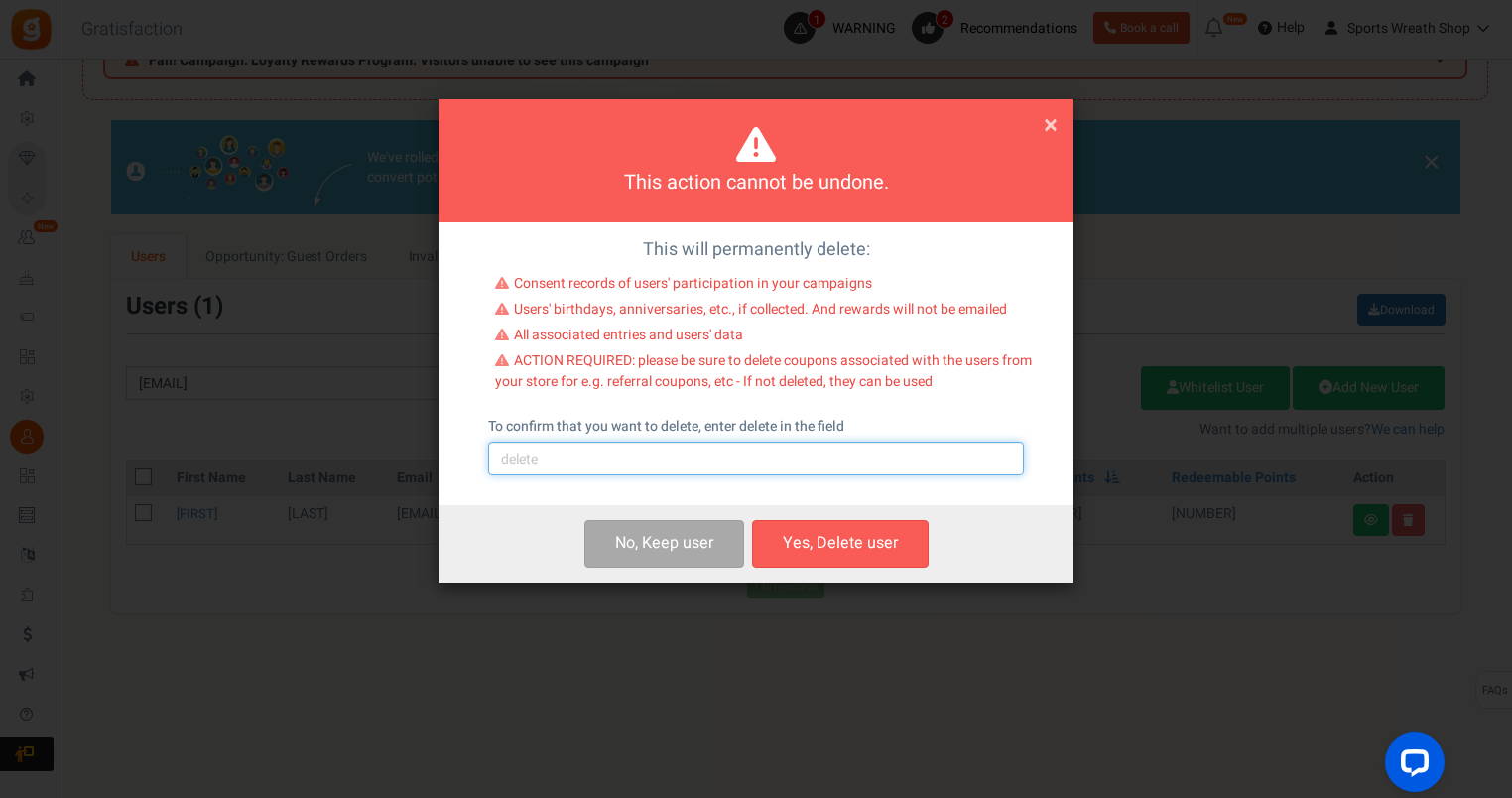click at bounding box center (756, 459) 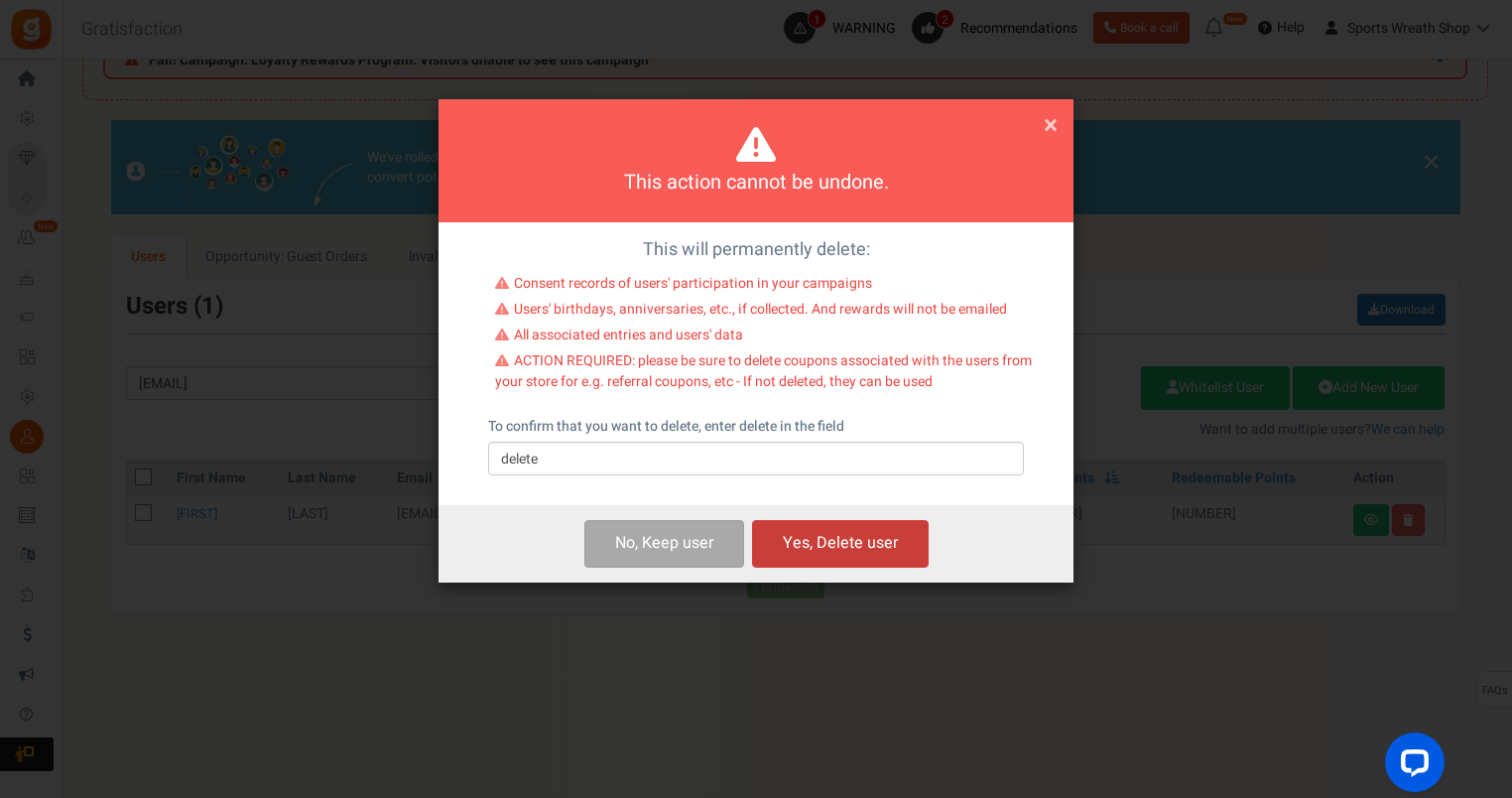 click on "Yes, Delete user" at bounding box center (840, 543) 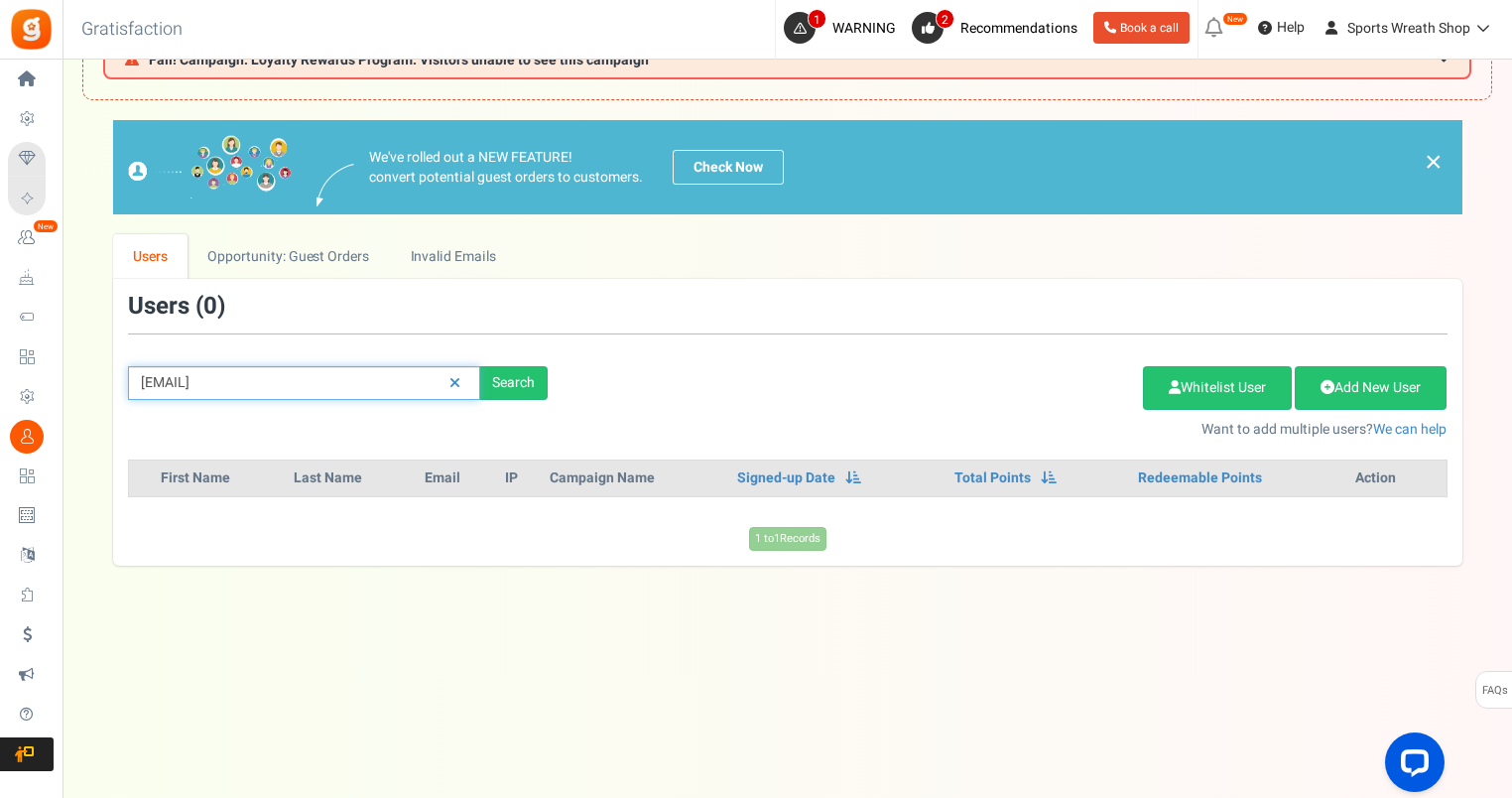 drag, startPoint x: 375, startPoint y: 388, endPoint x: 123, endPoint y: 412, distance: 253.14028 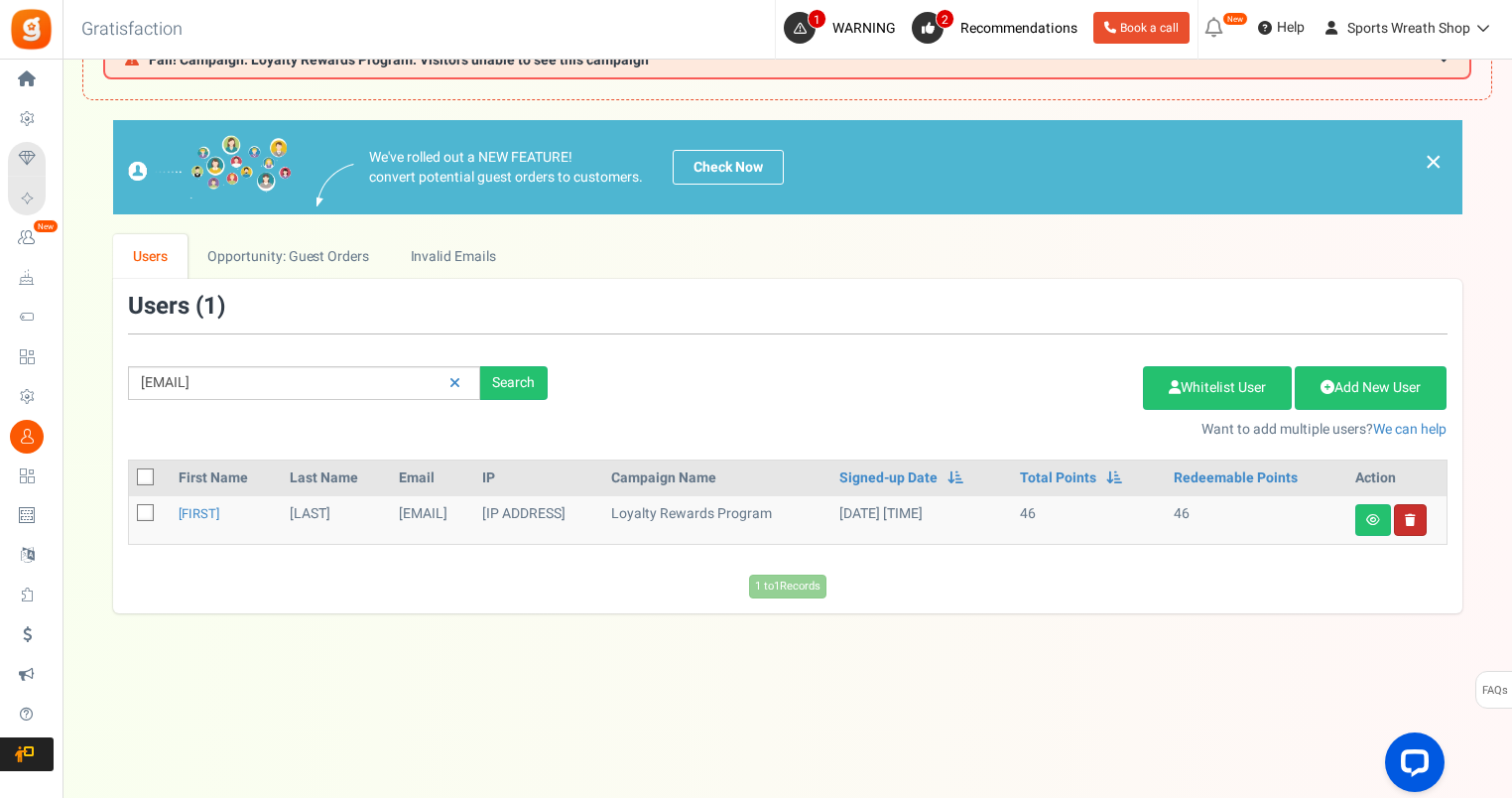 click at bounding box center (1410, 520) 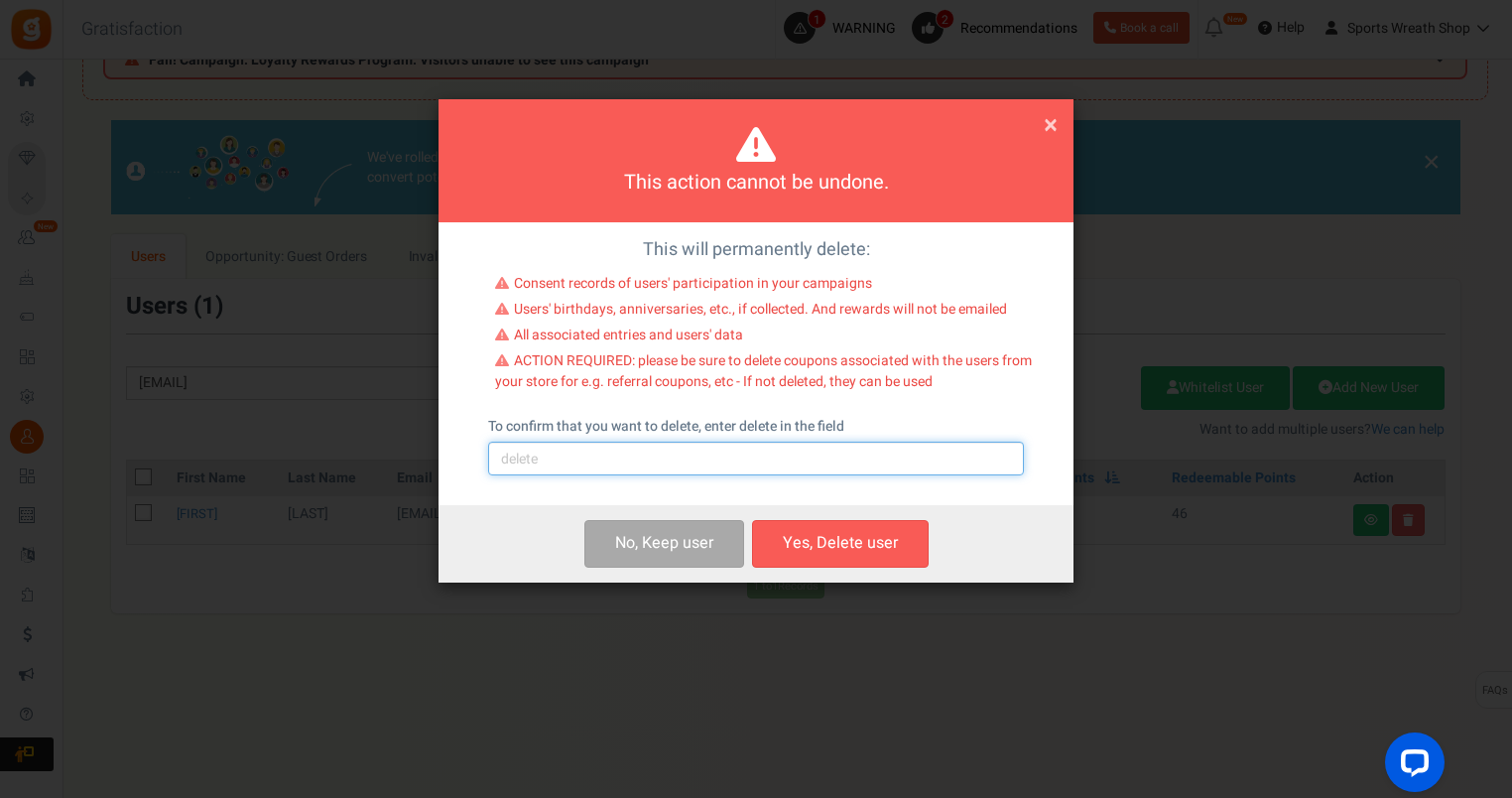 click at bounding box center [756, 459] 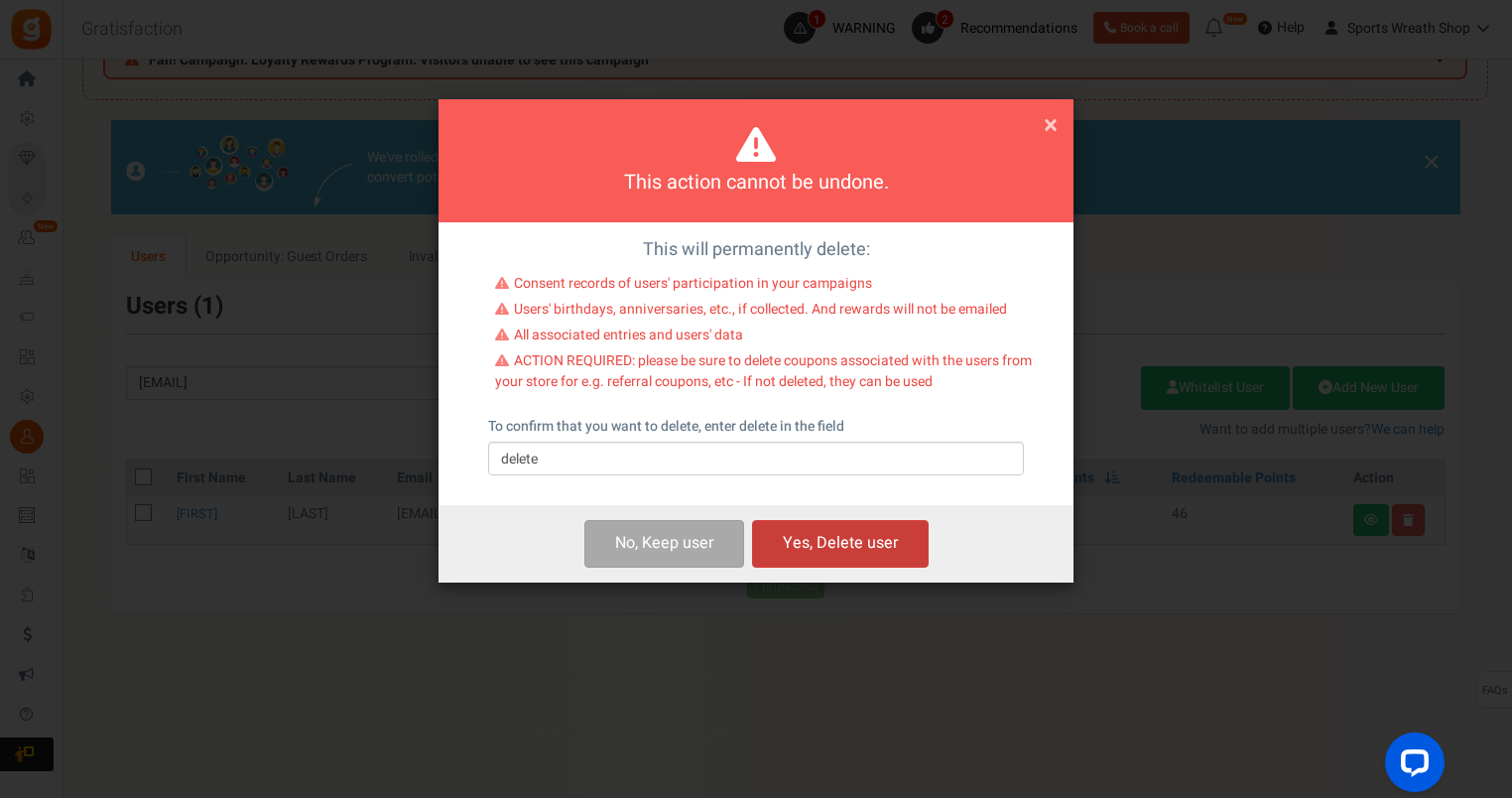 click on "Yes, Delete user" at bounding box center (840, 543) 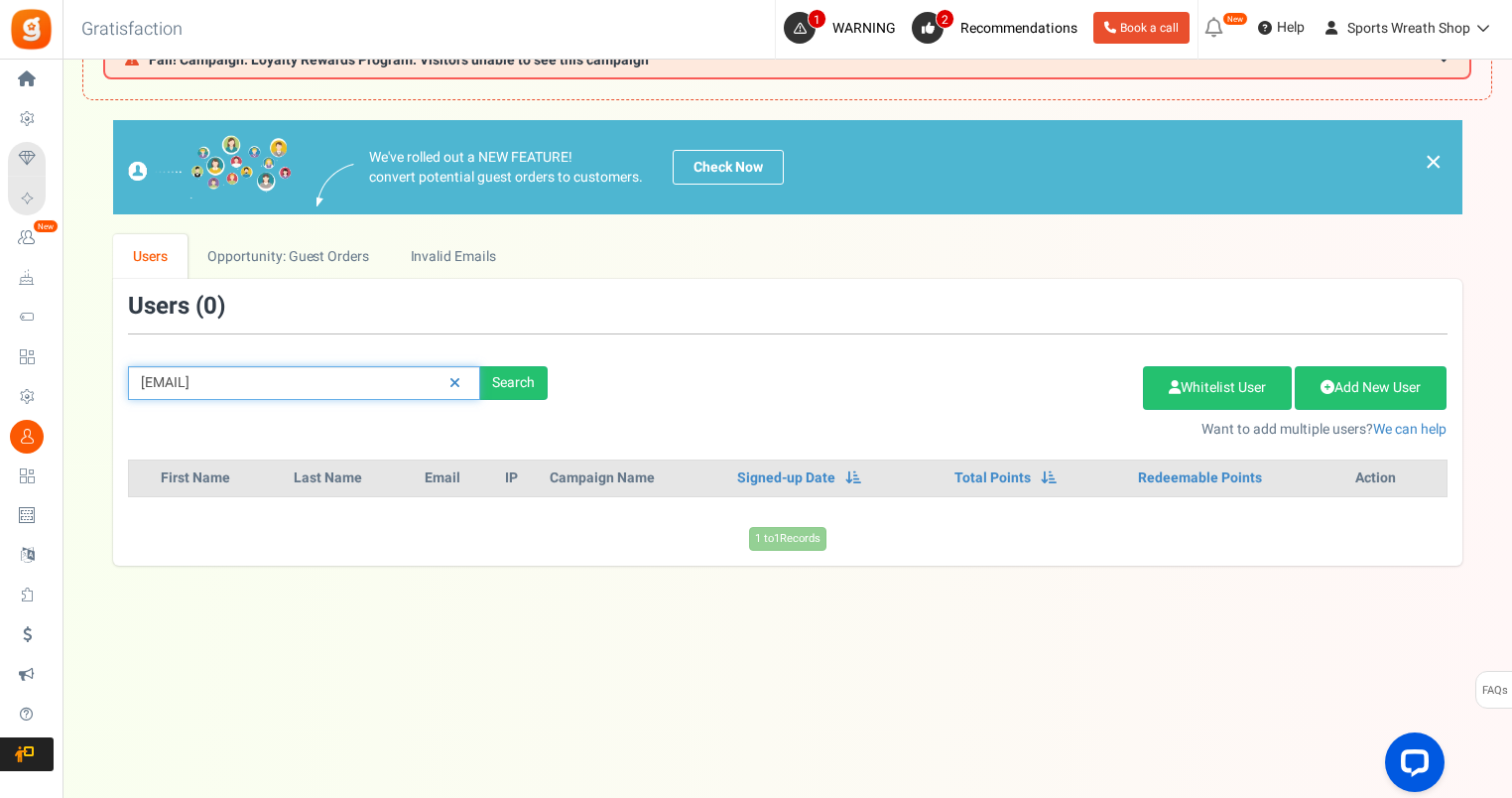 drag, startPoint x: 275, startPoint y: 383, endPoint x: 116, endPoint y: 392, distance: 159.25451 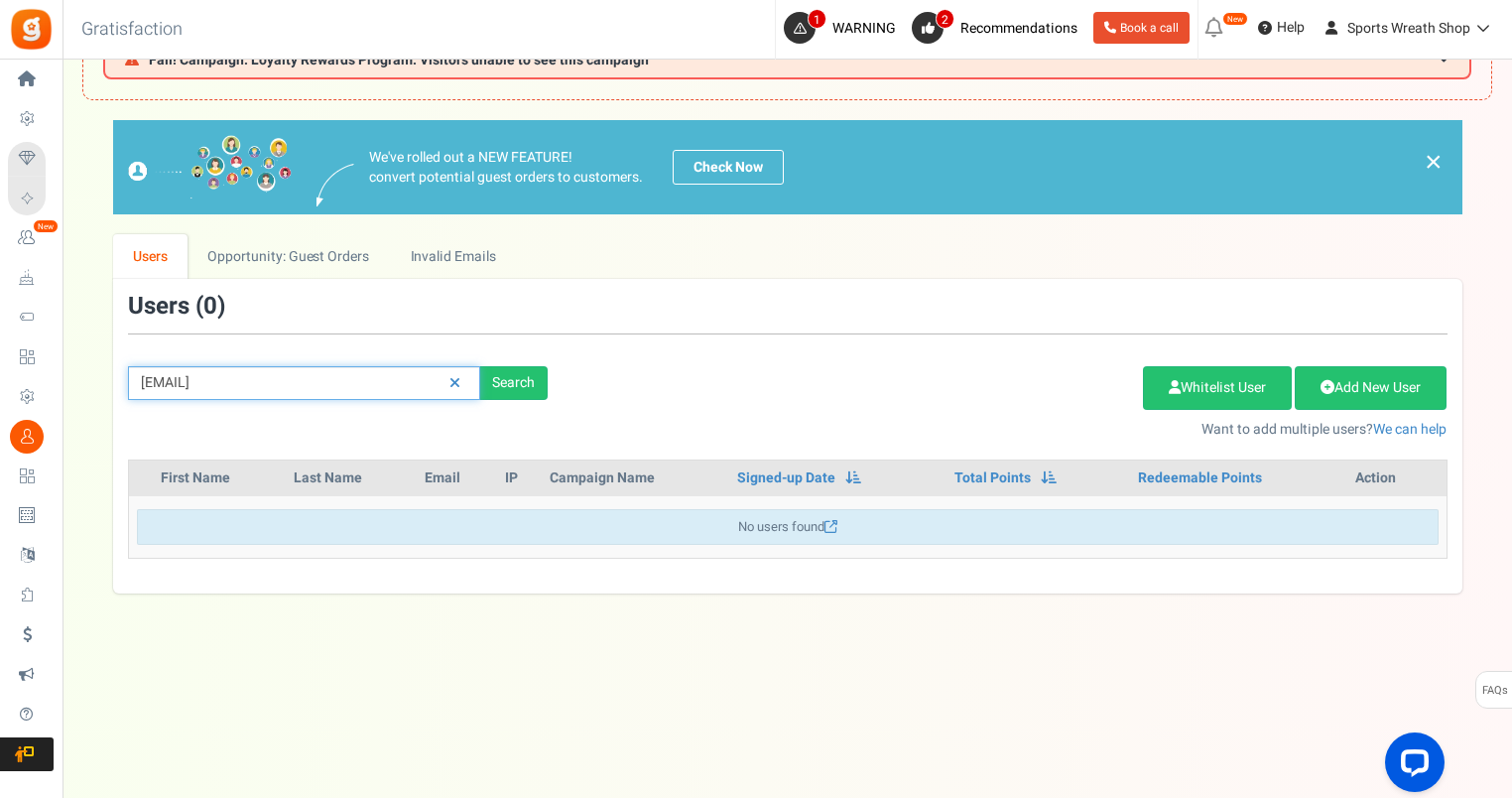drag, startPoint x: 386, startPoint y: 374, endPoint x: 125, endPoint y: 401, distance: 262.3928 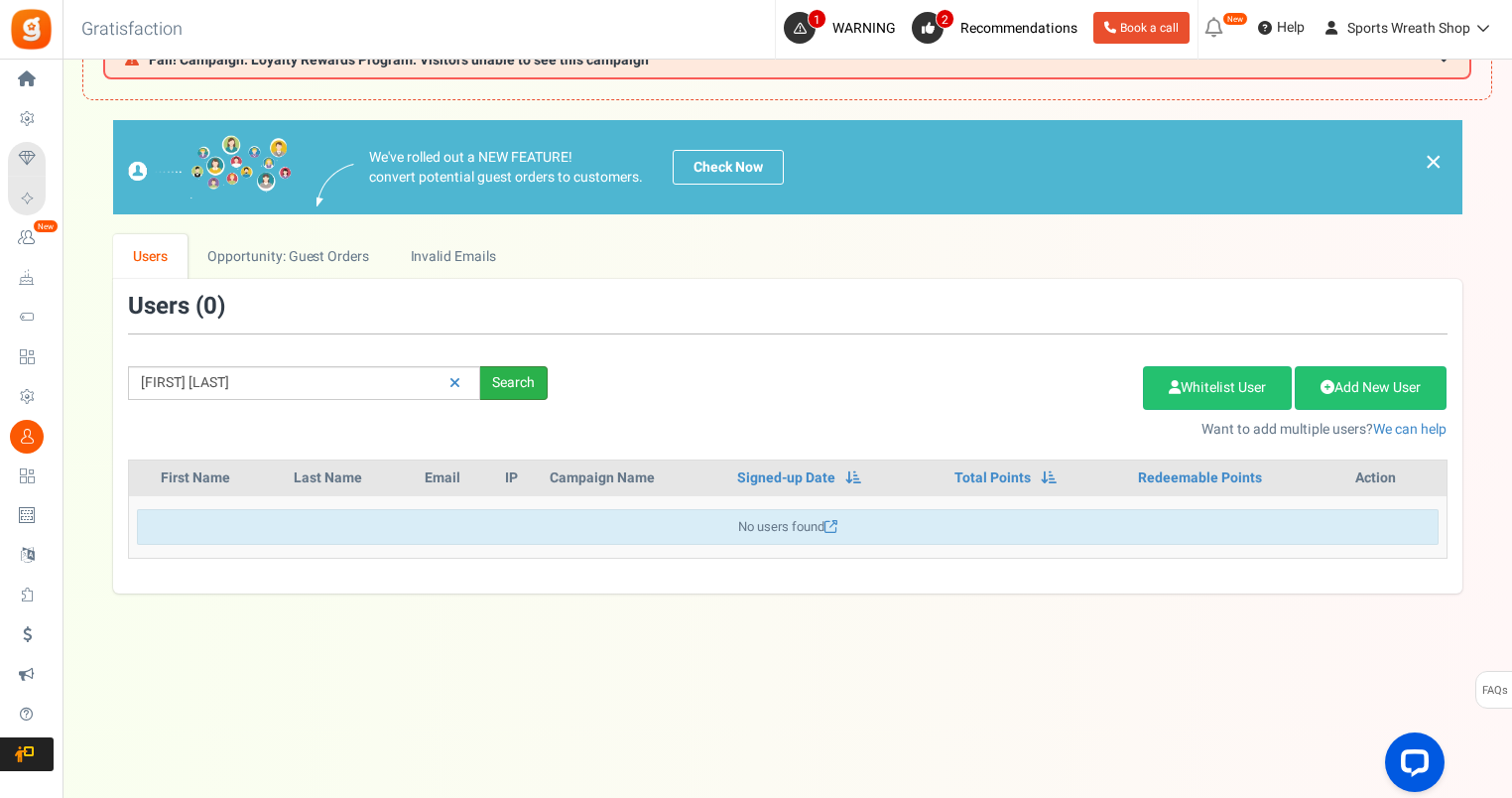 click on "Search" at bounding box center [514, 383] 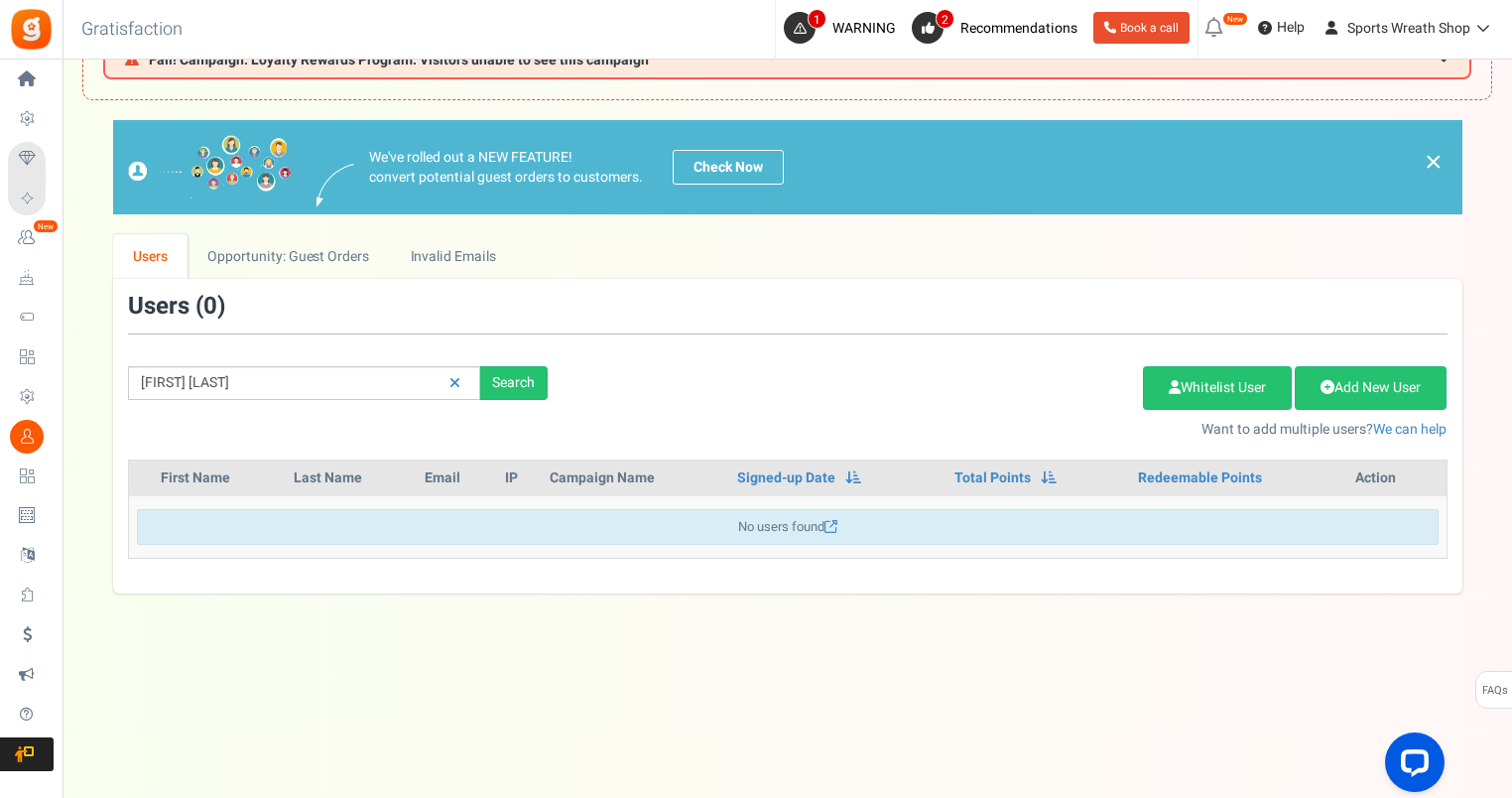 drag, startPoint x: 284, startPoint y: 398, endPoint x: 267, endPoint y: 402, distance: 17.464249 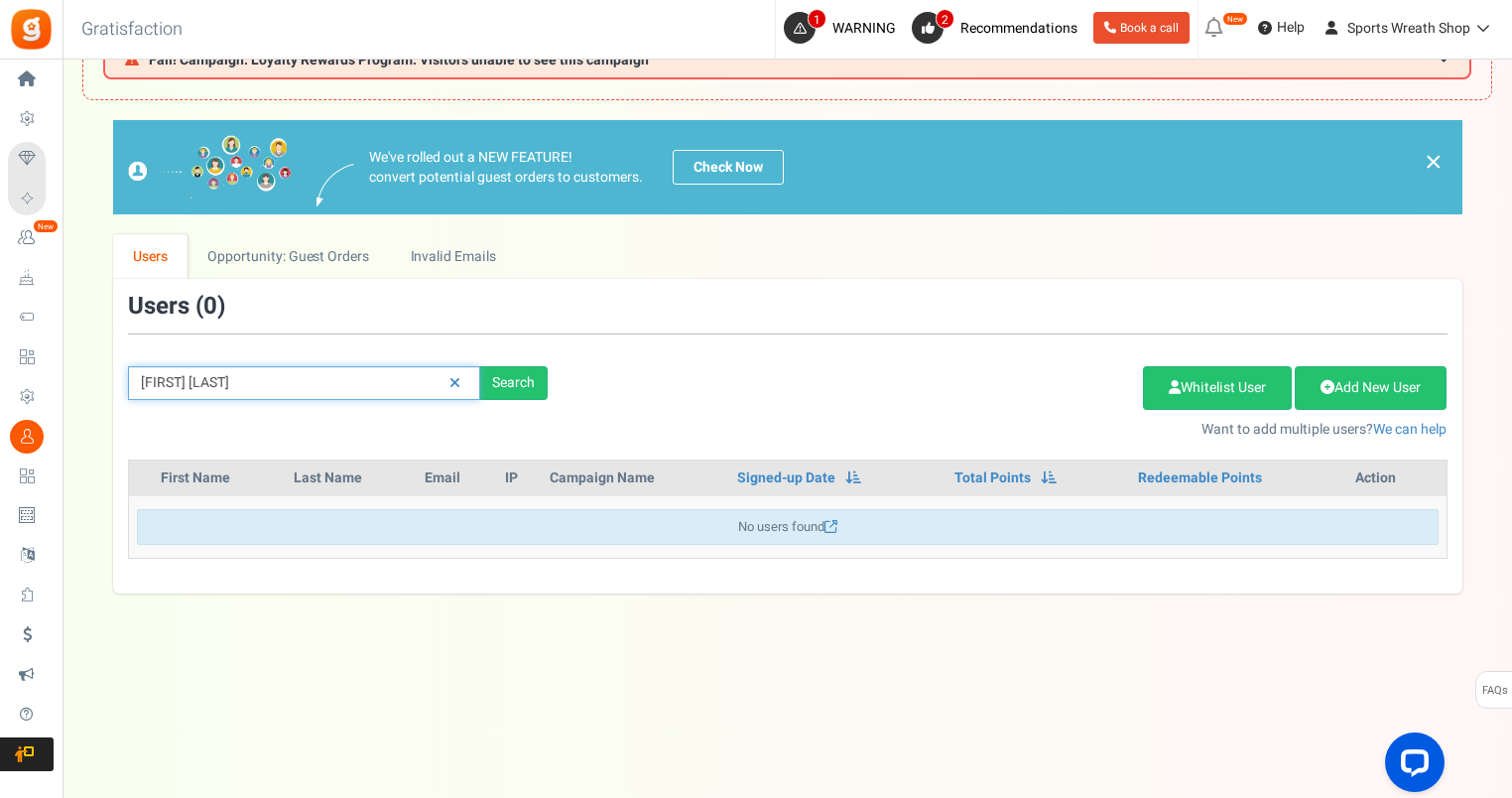 drag, startPoint x: 257, startPoint y: 378, endPoint x: 127, endPoint y: 383, distance: 130.09612 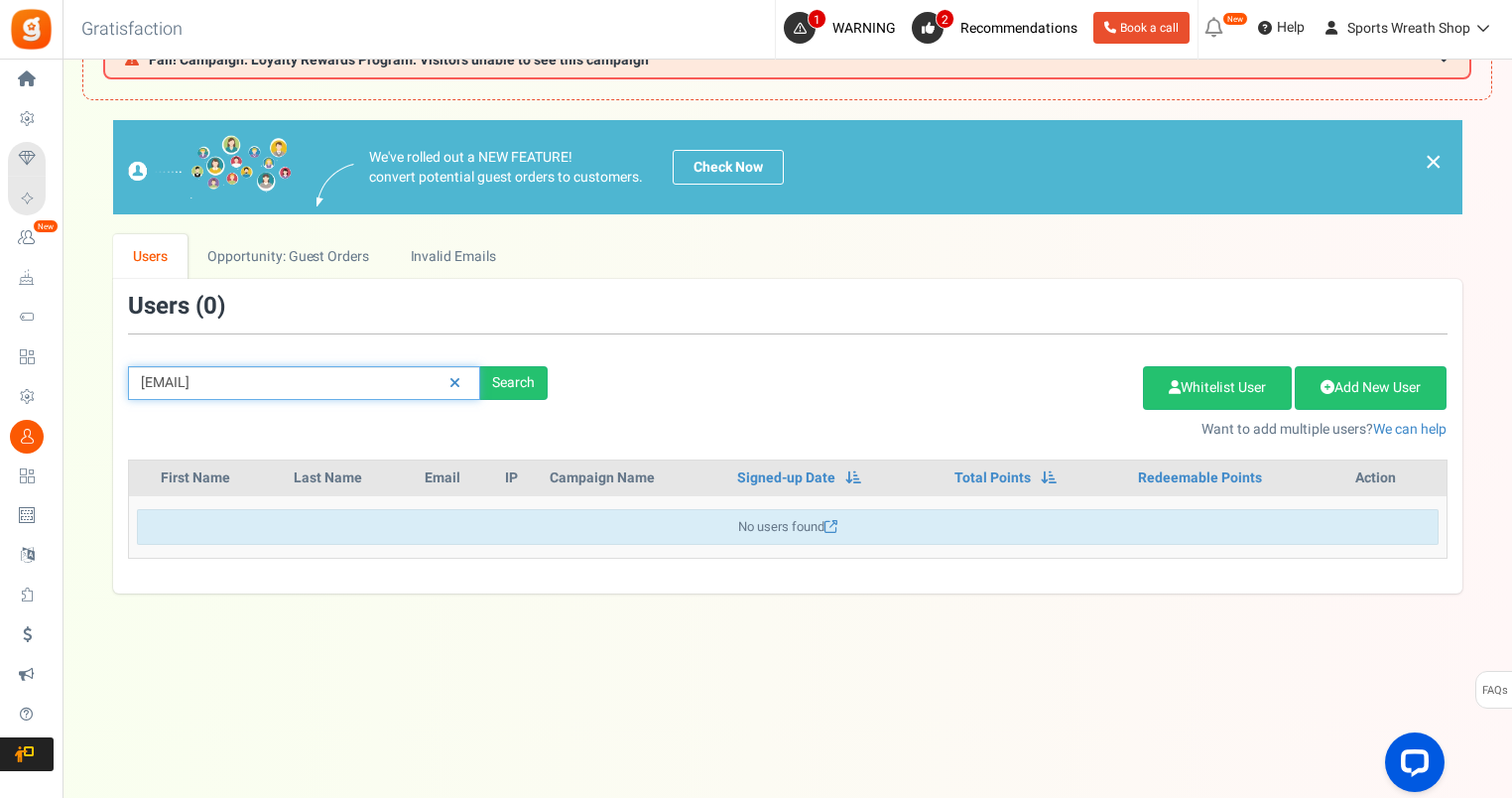 type on "[EMAIL]" 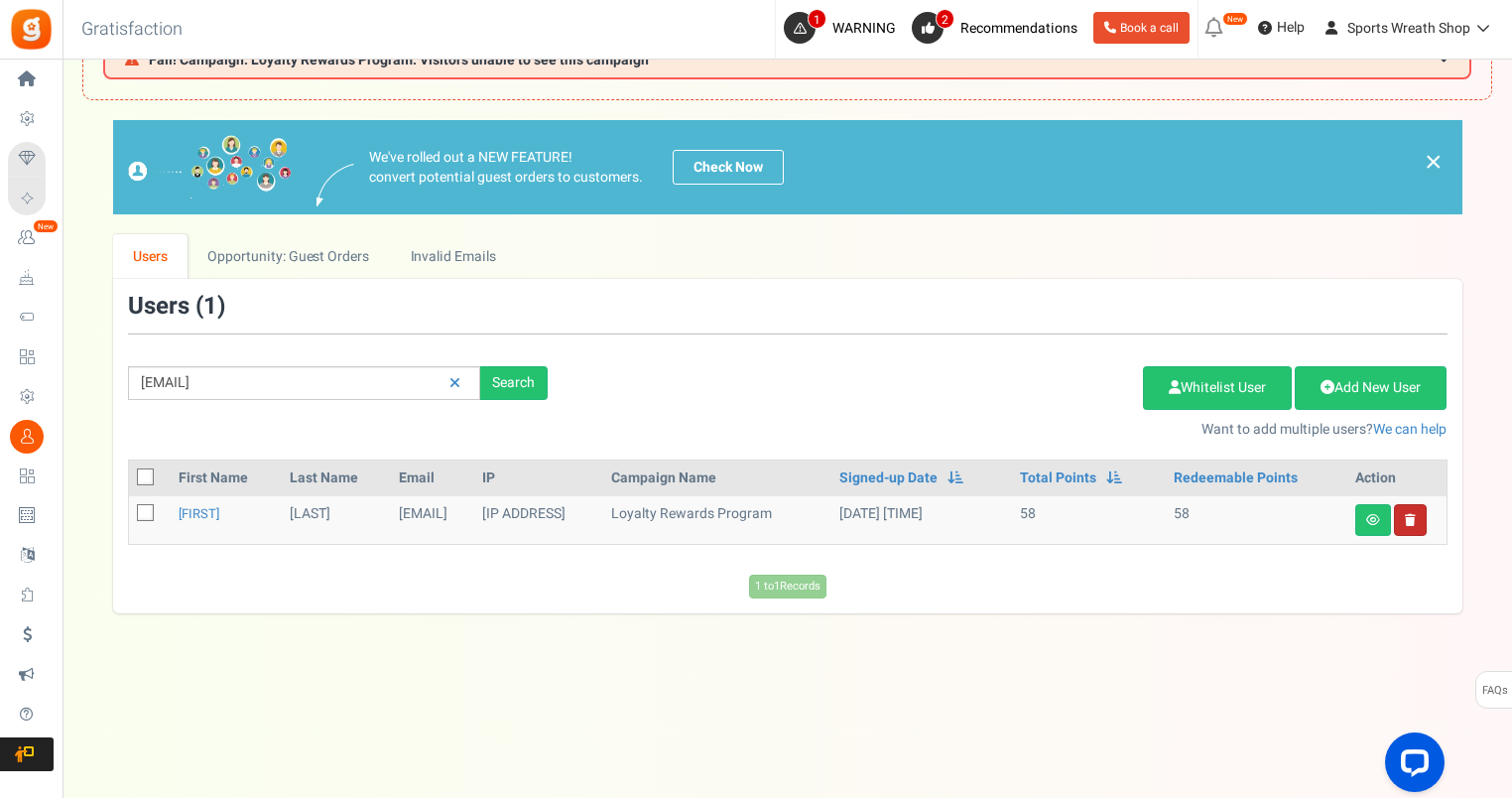 click at bounding box center (1410, 520) 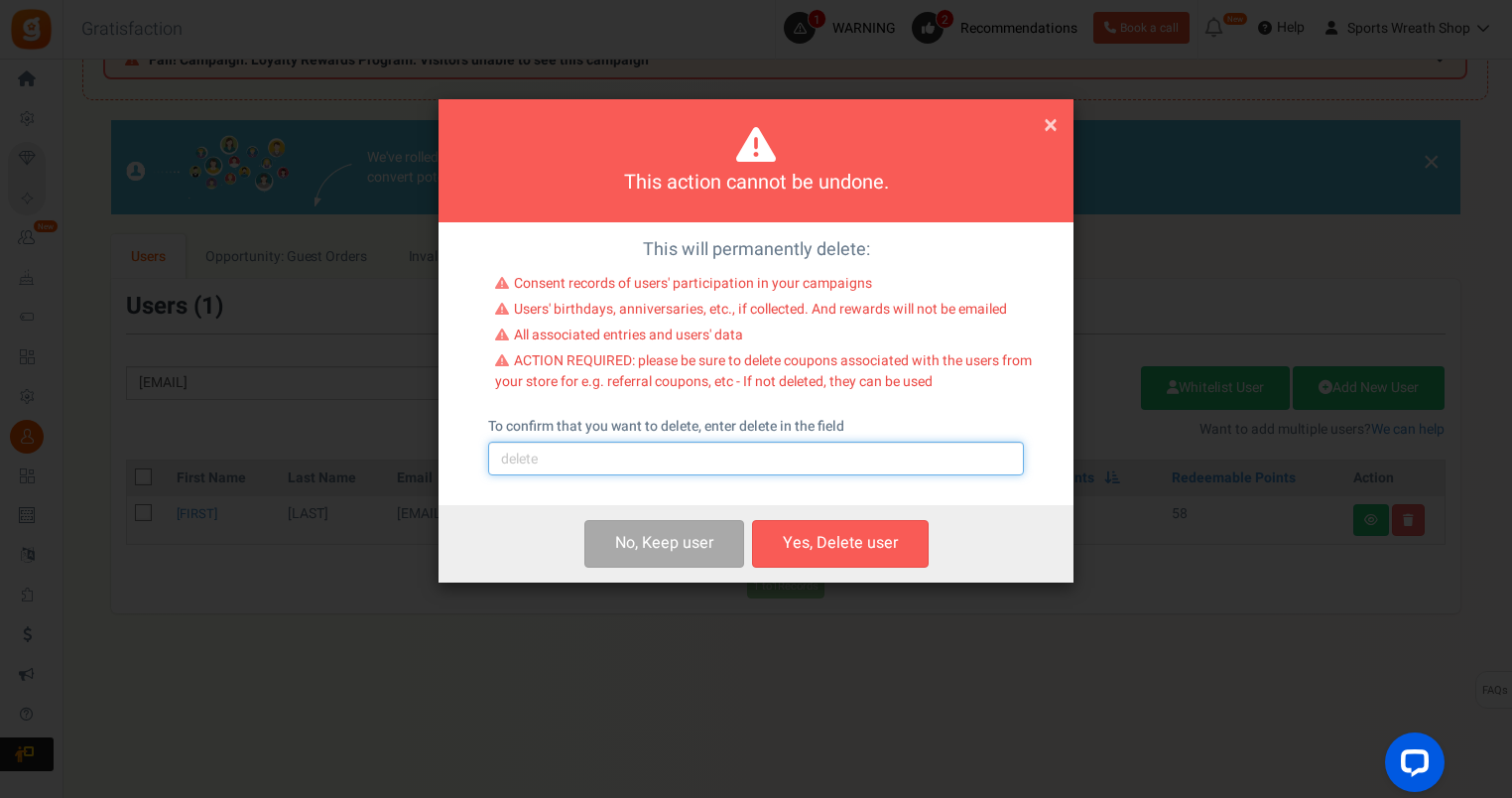 click at bounding box center [756, 459] 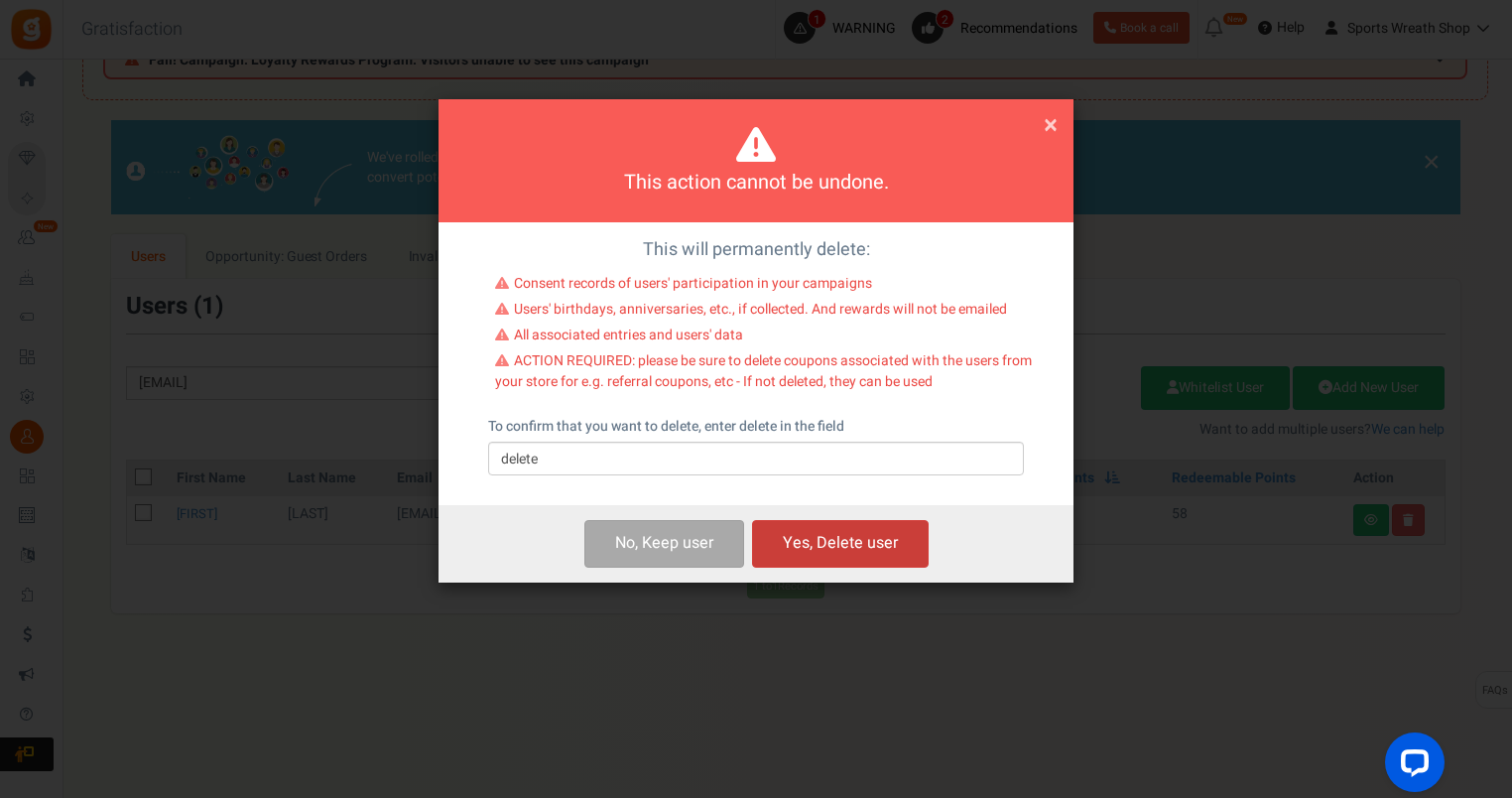 click on "Yes, Delete user" at bounding box center (840, 543) 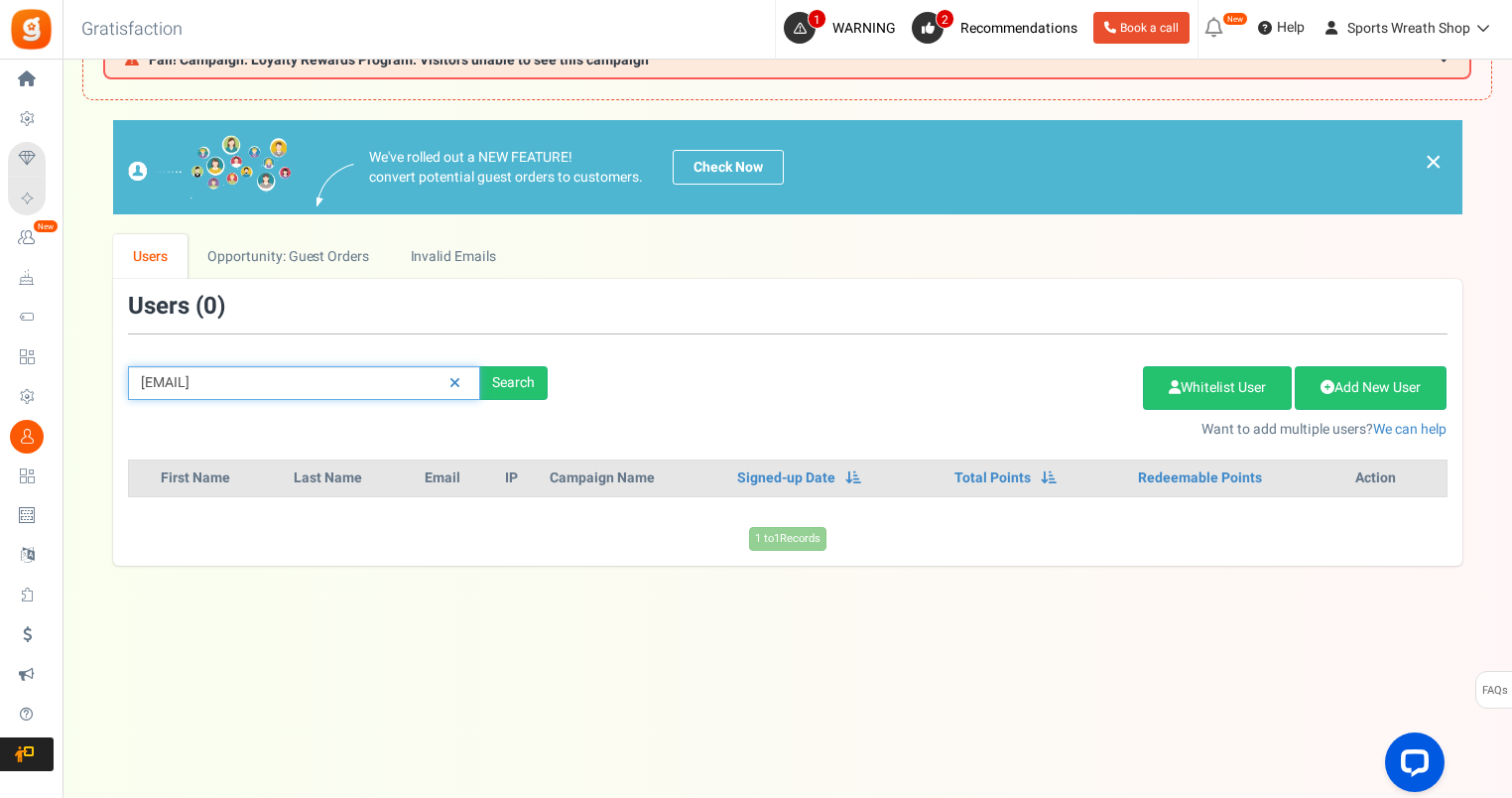 drag, startPoint x: 352, startPoint y: 369, endPoint x: 95, endPoint y: 395, distance: 258.31183 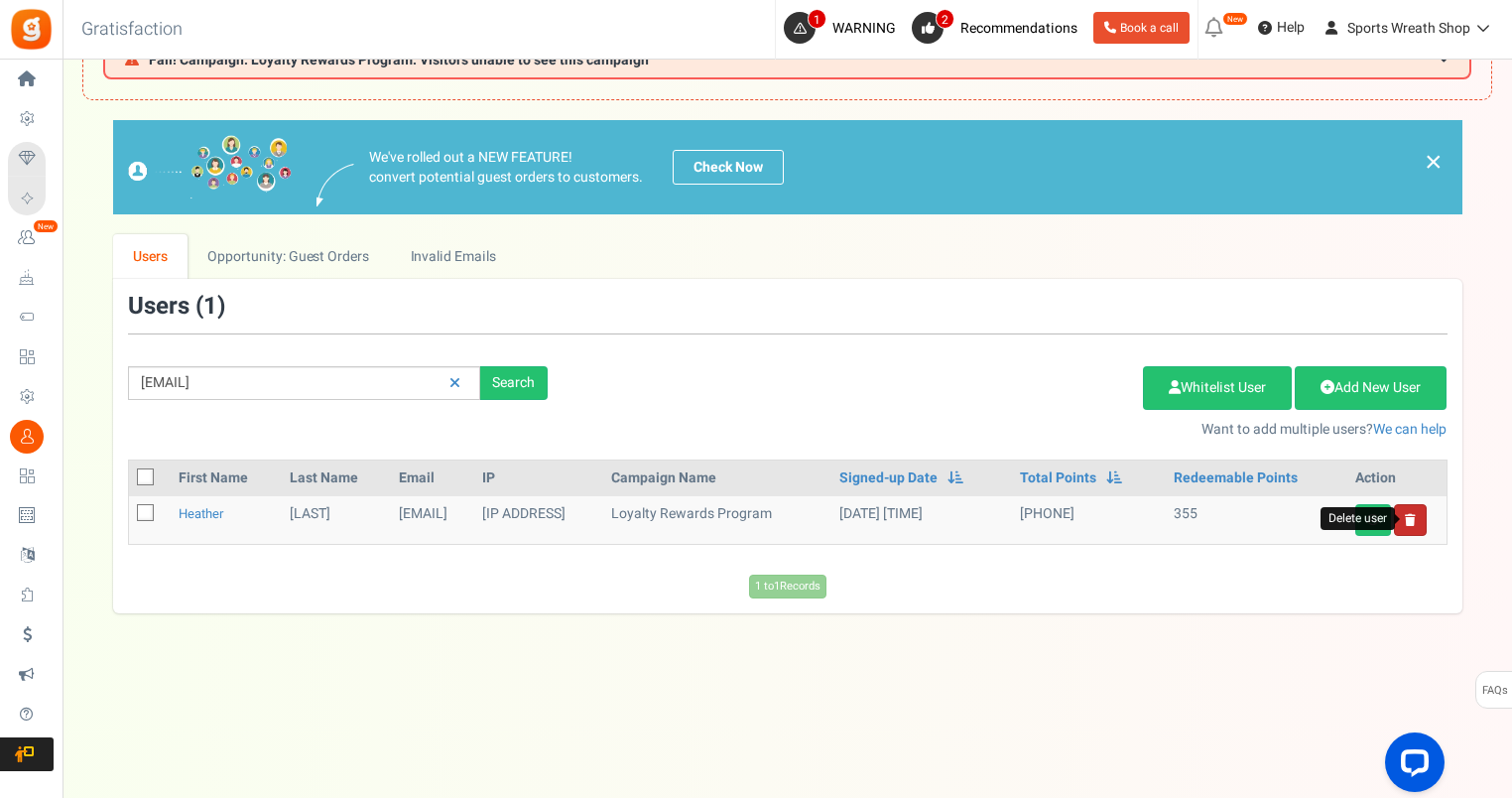 click at bounding box center (1410, 520) 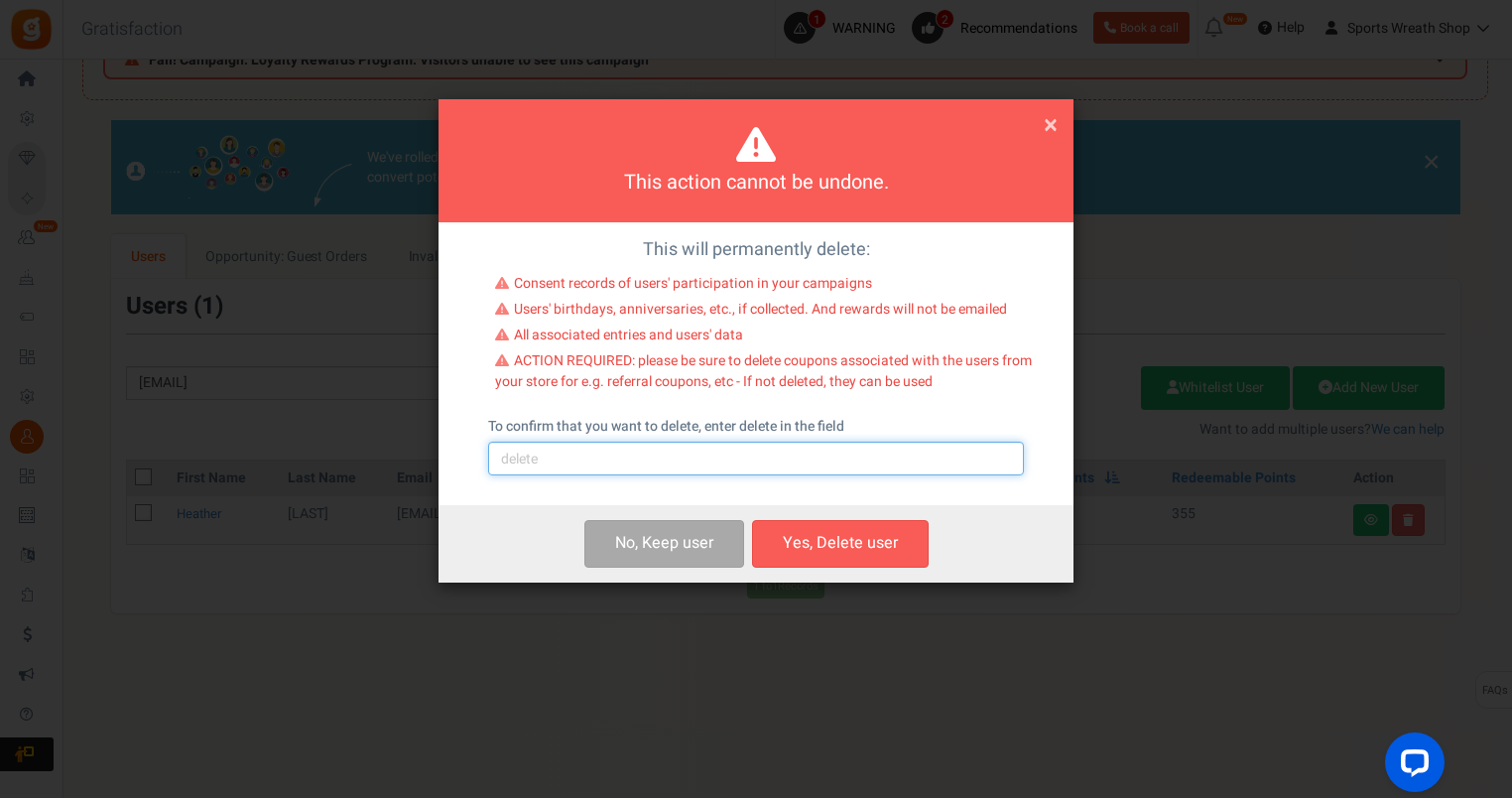 click at bounding box center (756, 459) 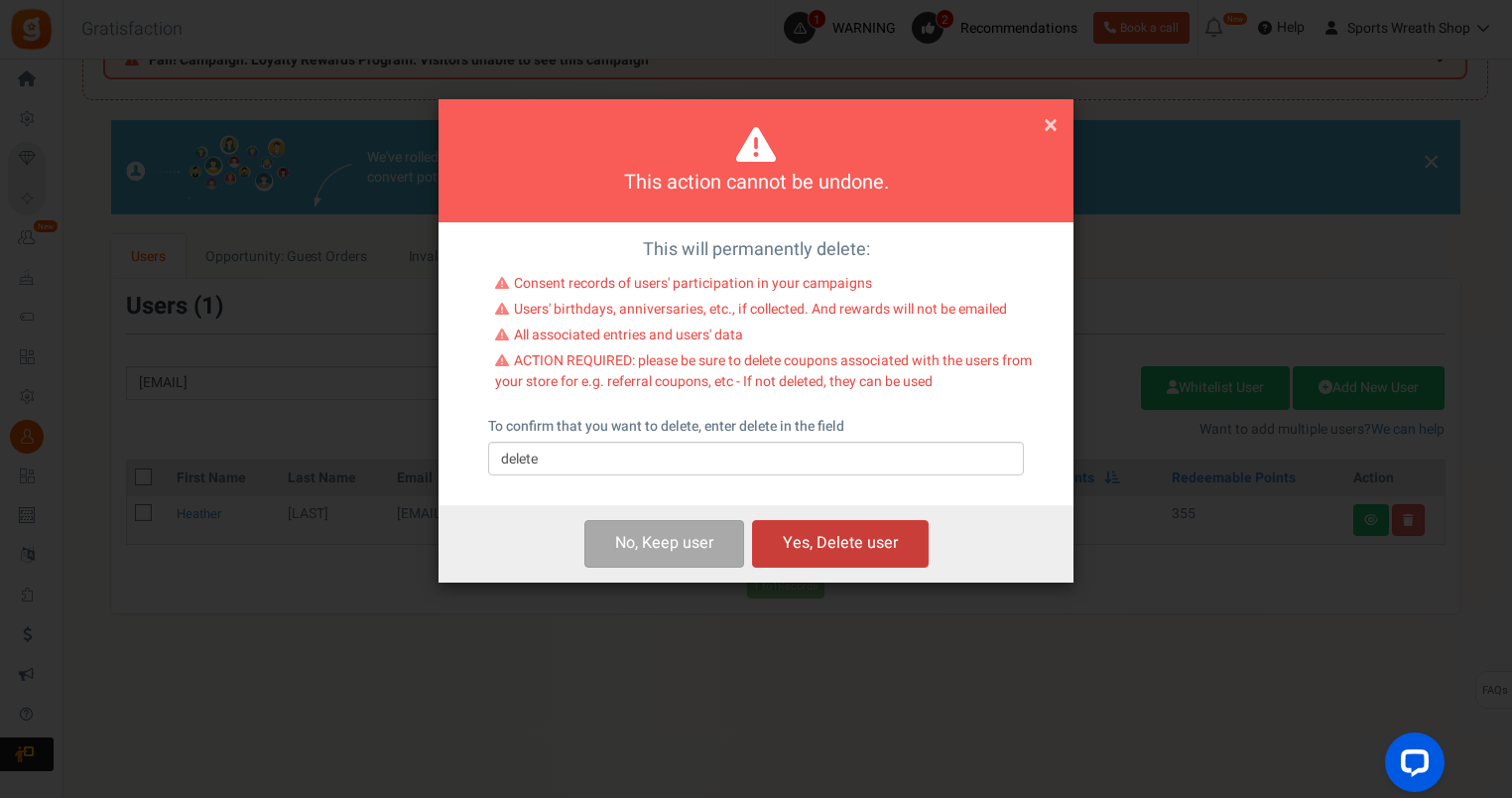 click on "Yes, Delete user" at bounding box center [840, 543] 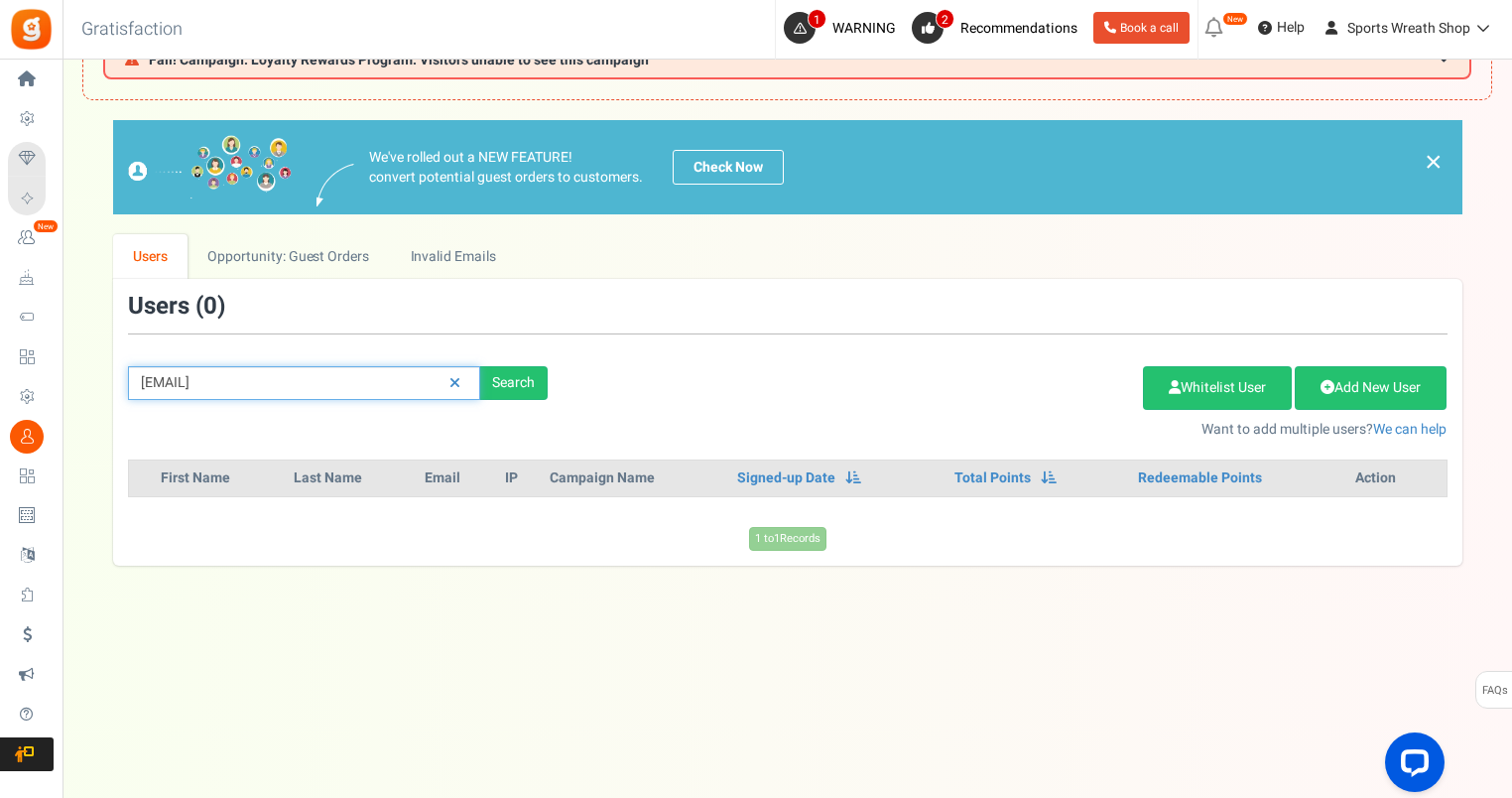 drag, startPoint x: 349, startPoint y: 381, endPoint x: 79, endPoint y: 389, distance: 270.1185 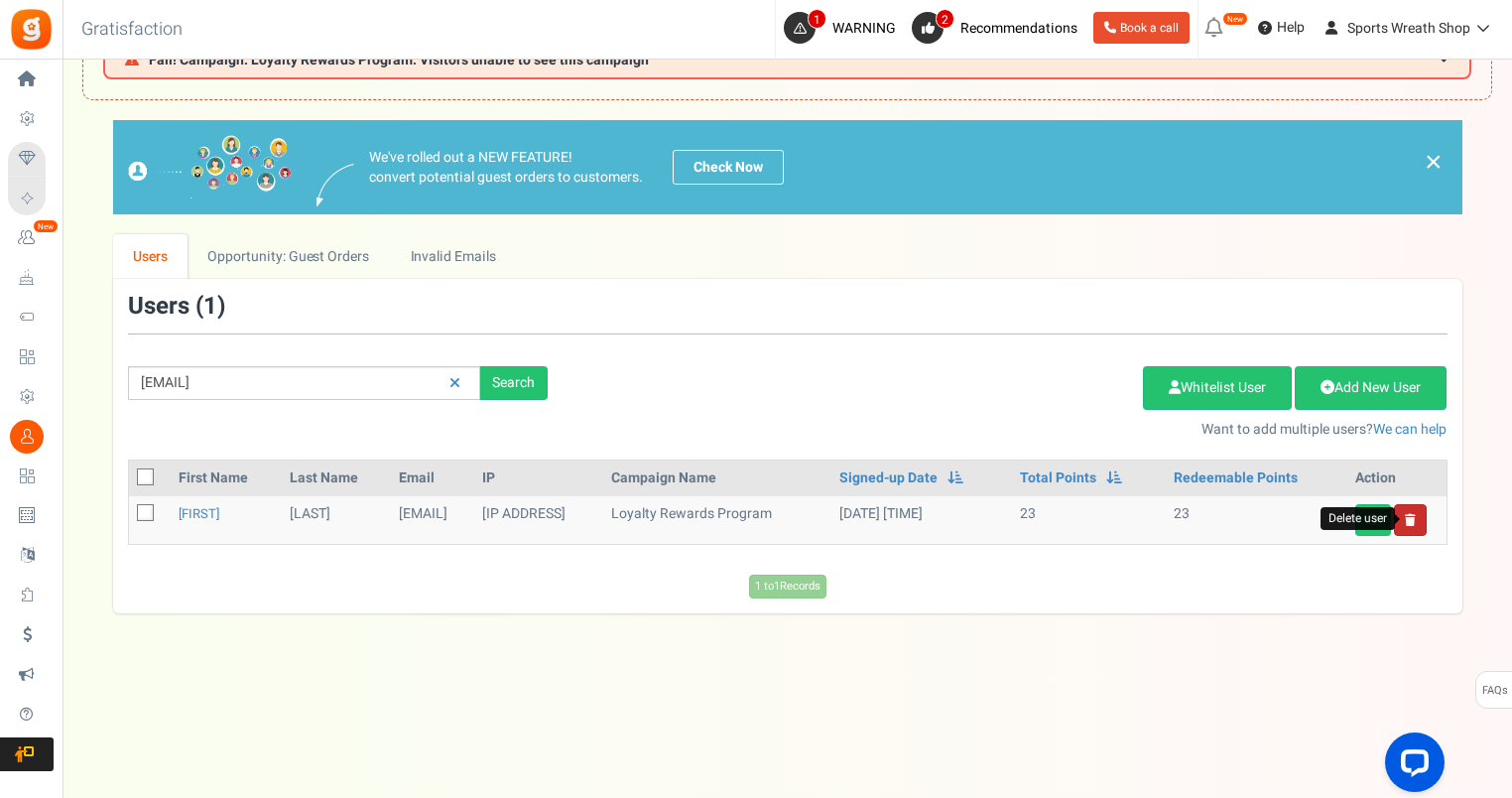 click at bounding box center [1410, 520] 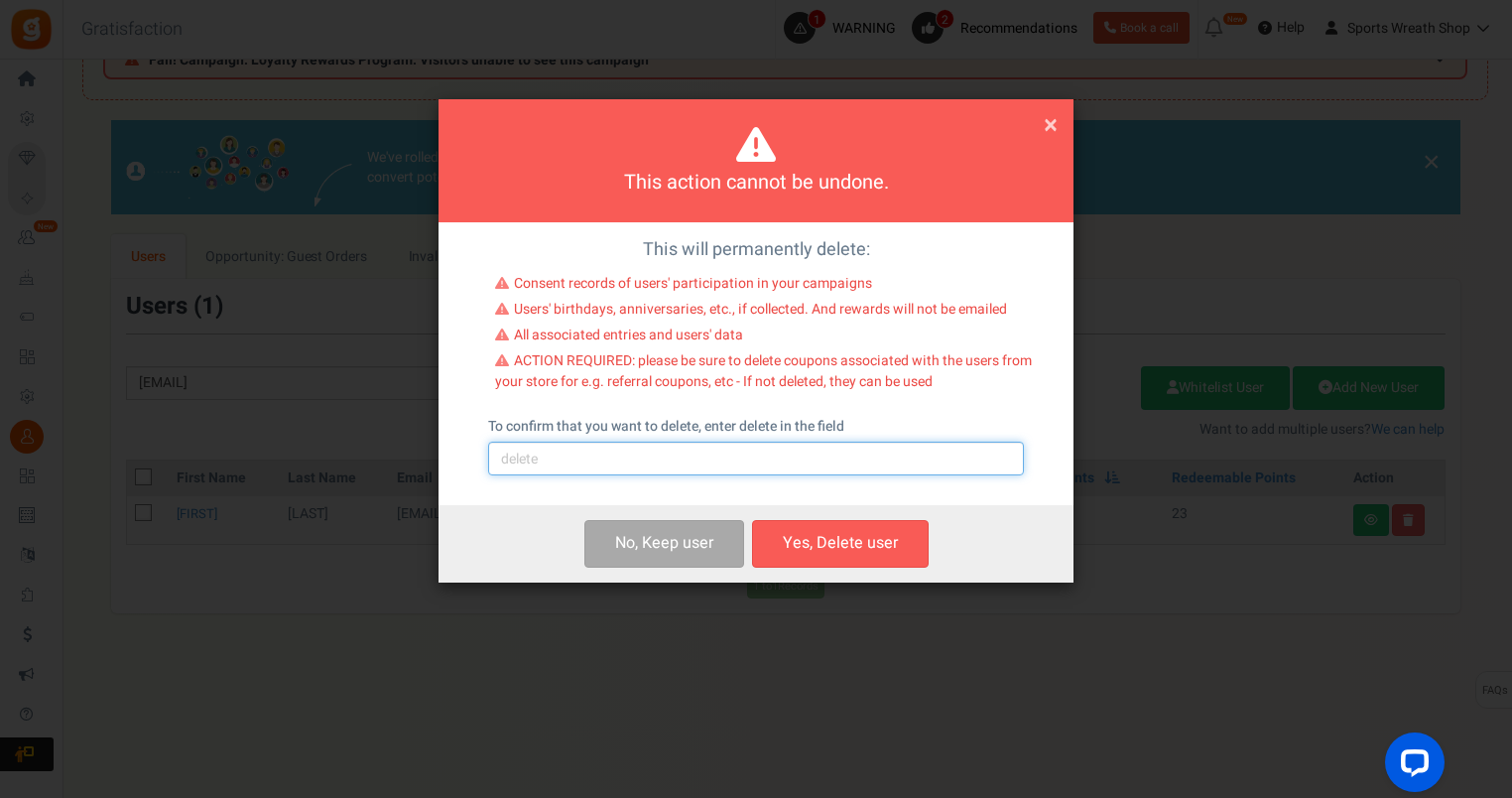 click at bounding box center [756, 459] 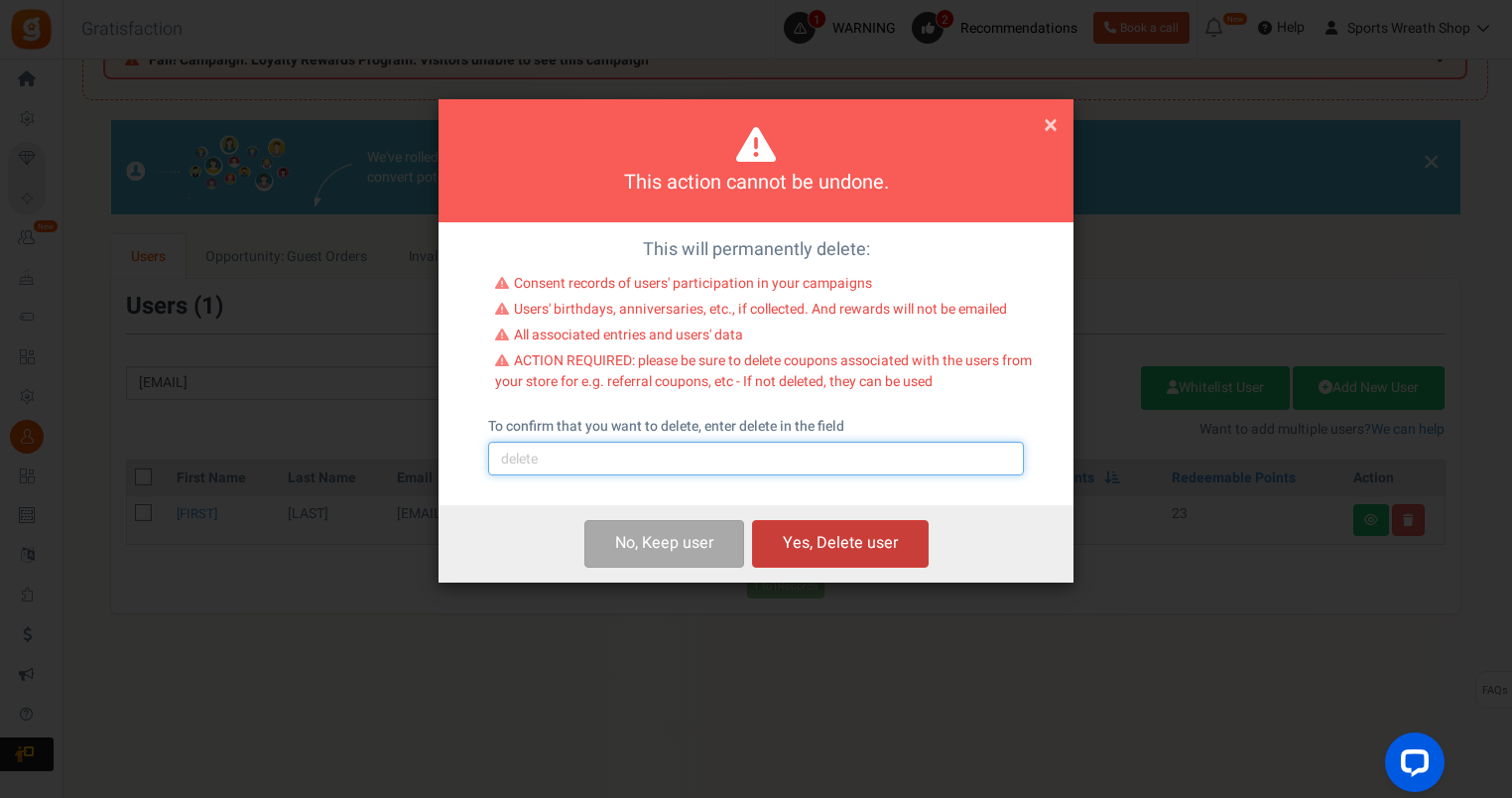 type on "delete" 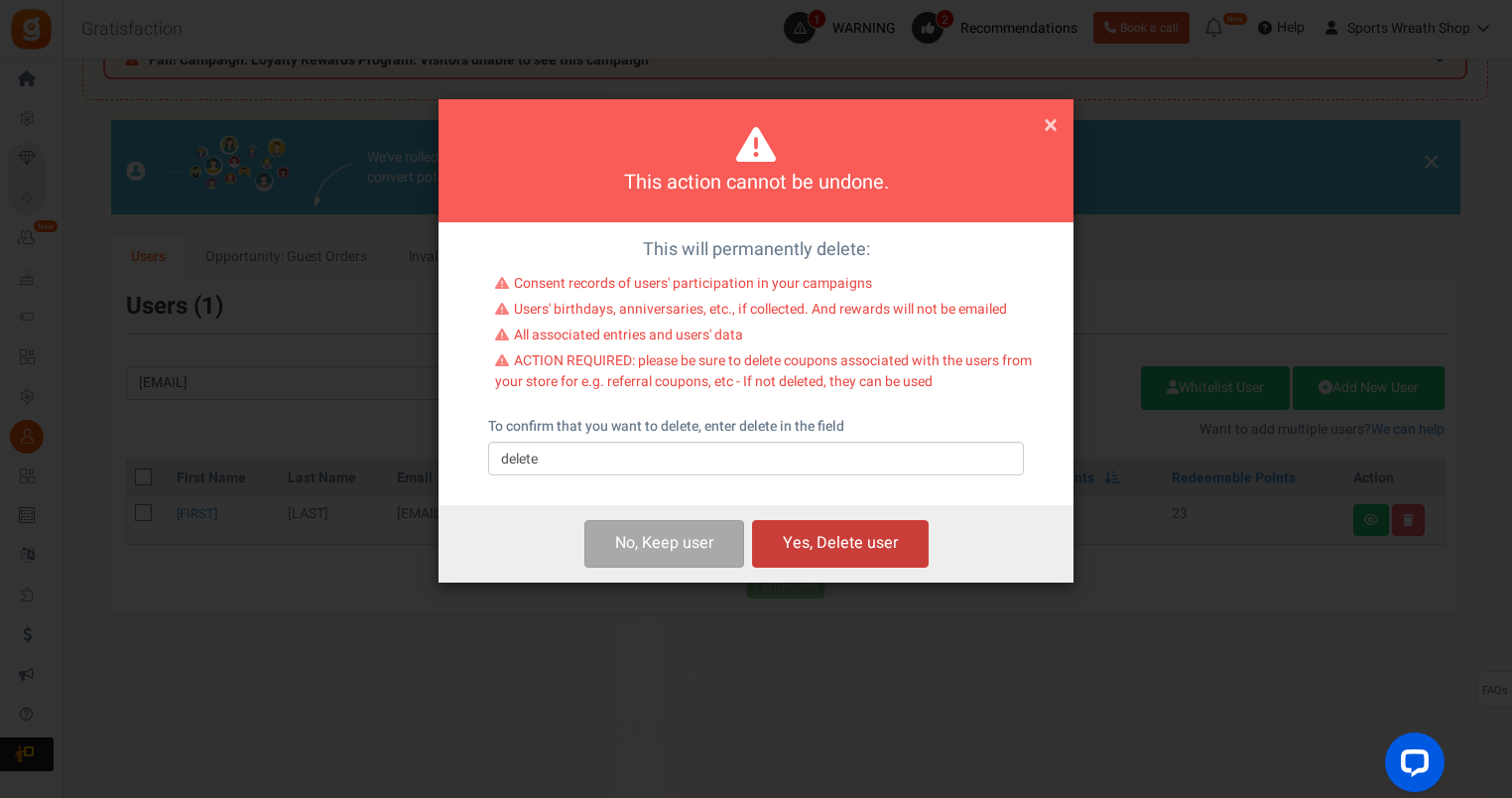 click on "Yes, Delete user" at bounding box center [840, 543] 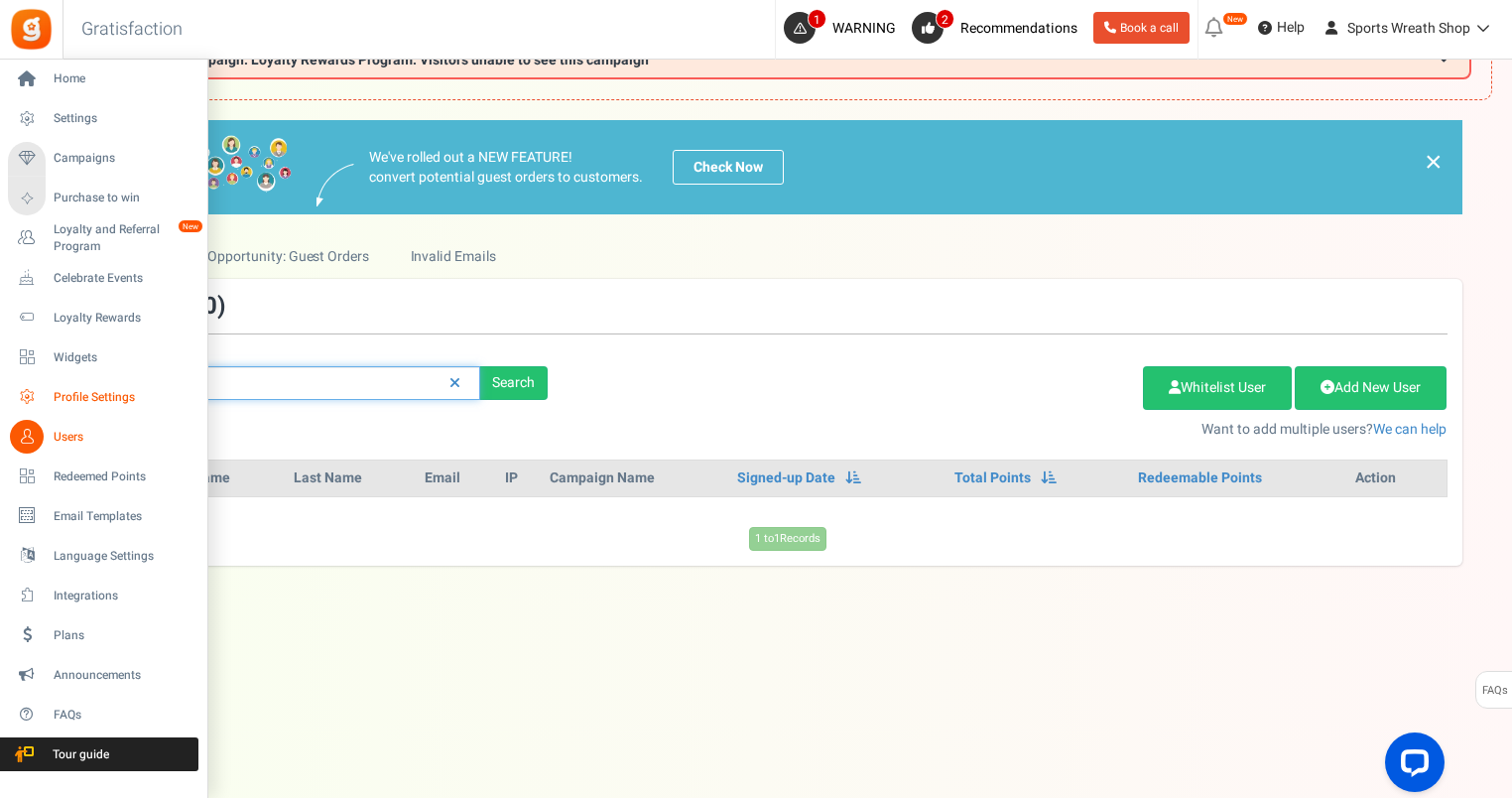 drag, startPoint x: 352, startPoint y: 369, endPoint x: 33, endPoint y: 401, distance: 320.601 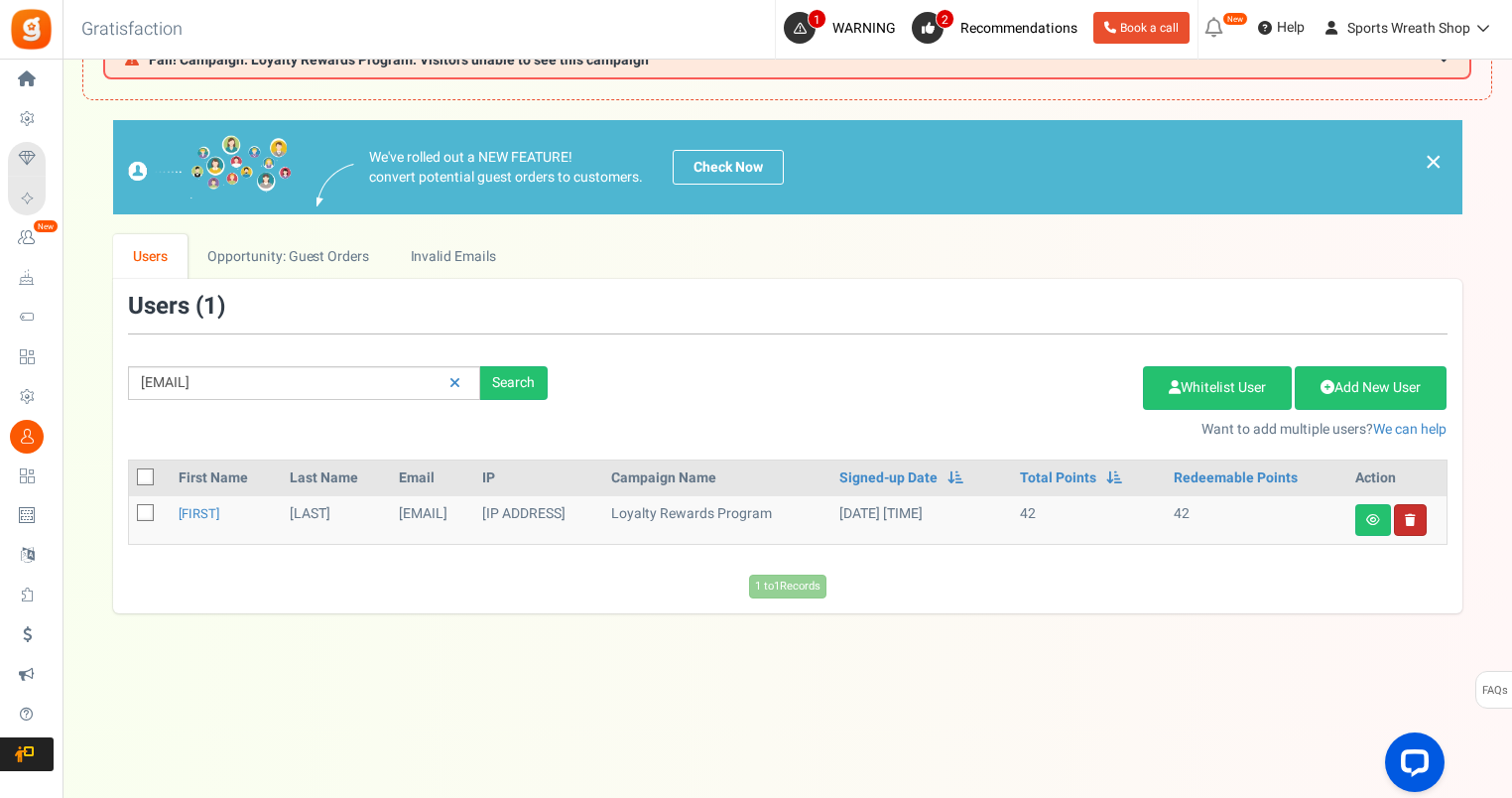 click at bounding box center (1410, 520) 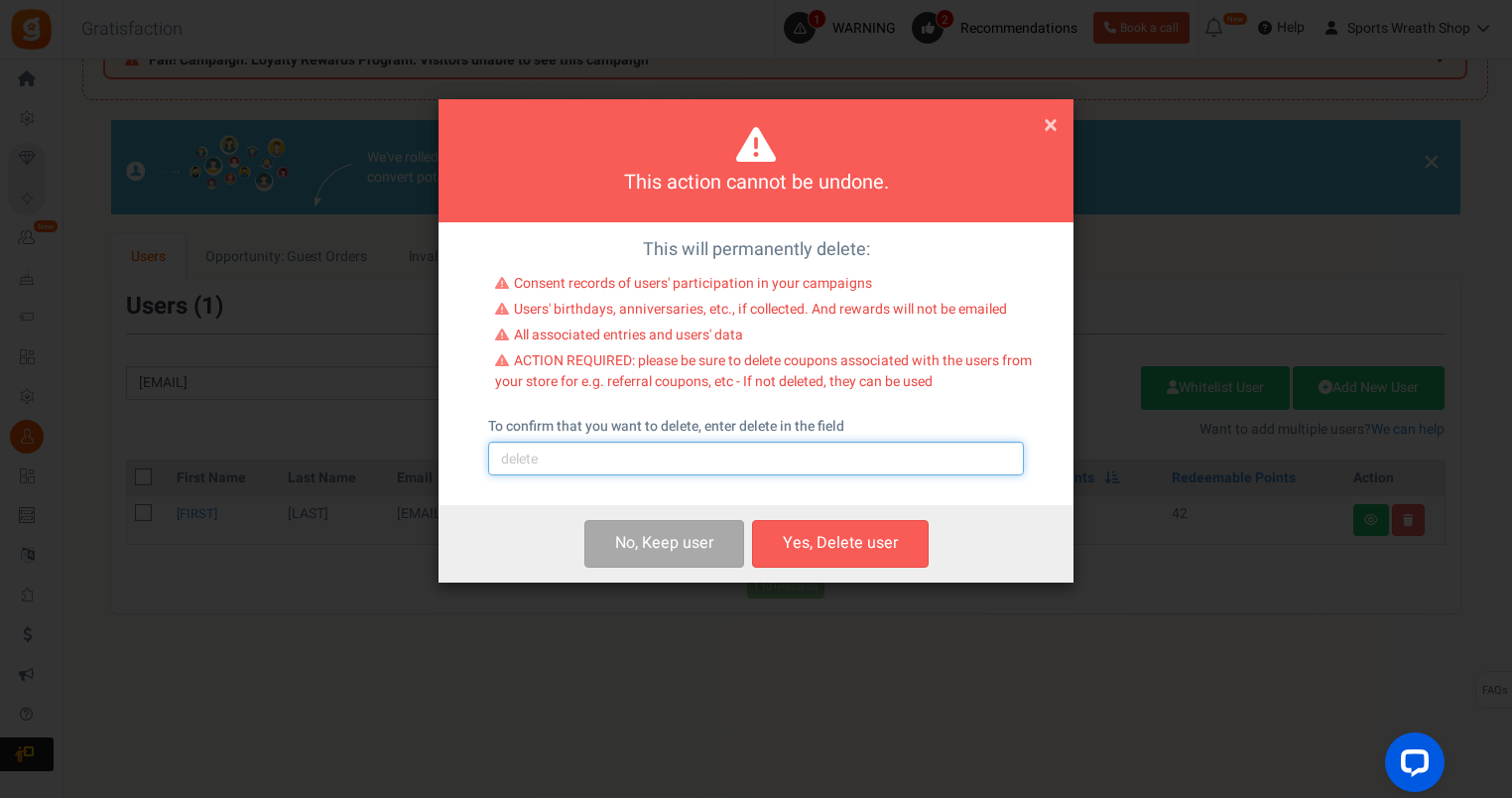 click at bounding box center (756, 459) 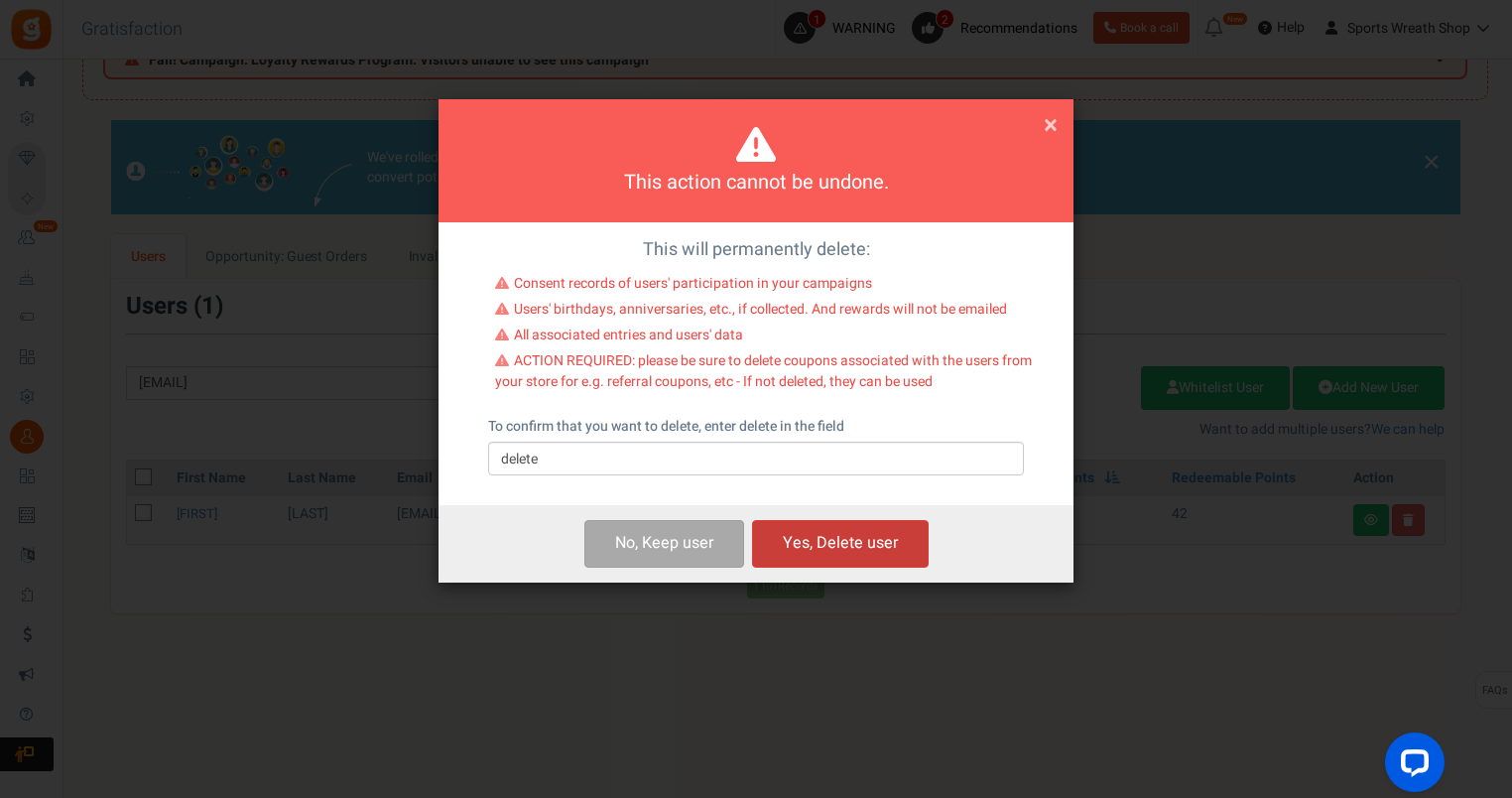 click on "Yes, Delete user" at bounding box center (840, 543) 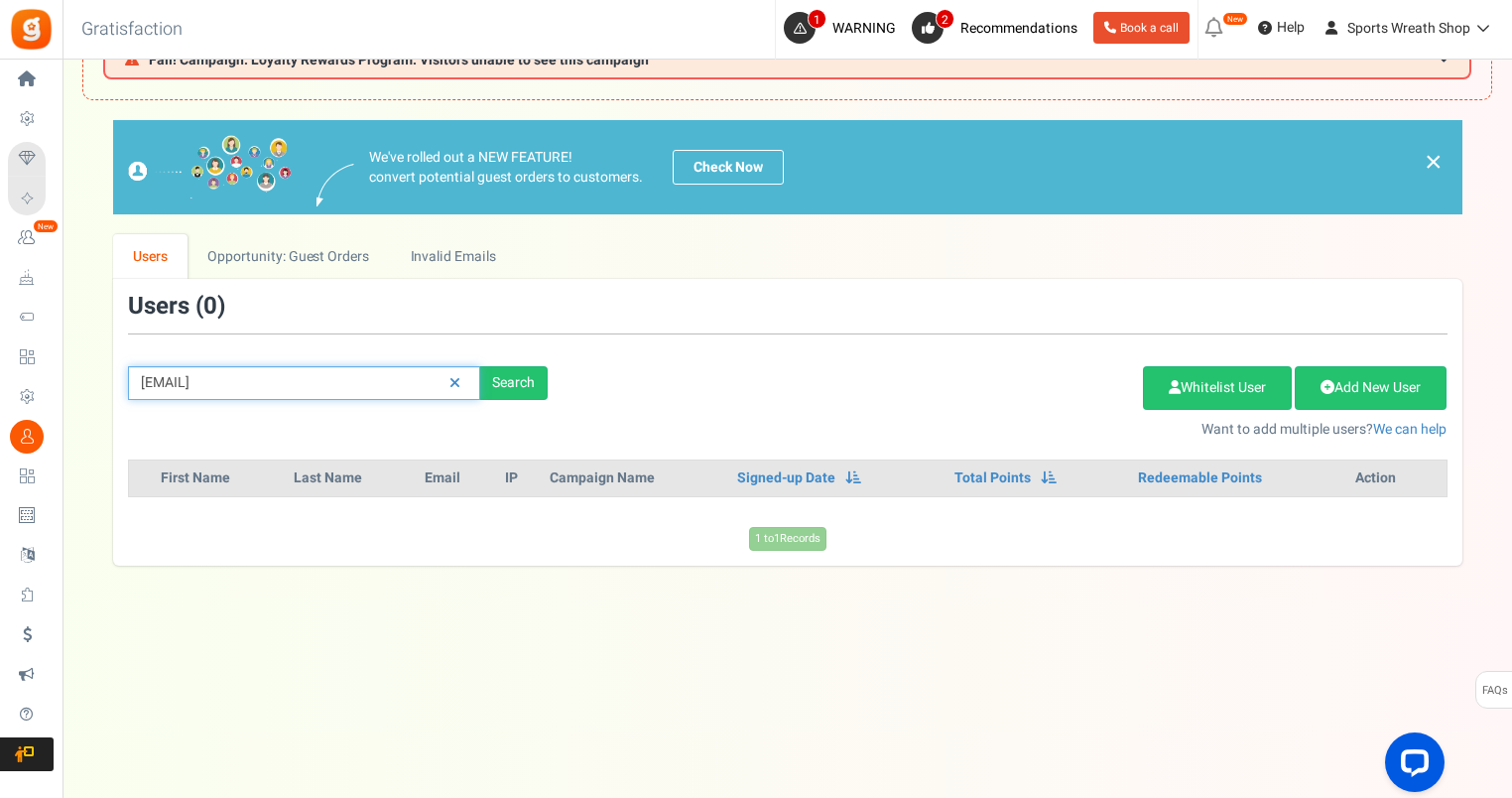 drag, startPoint x: 341, startPoint y: 374, endPoint x: 89, endPoint y: 396, distance: 252.95849 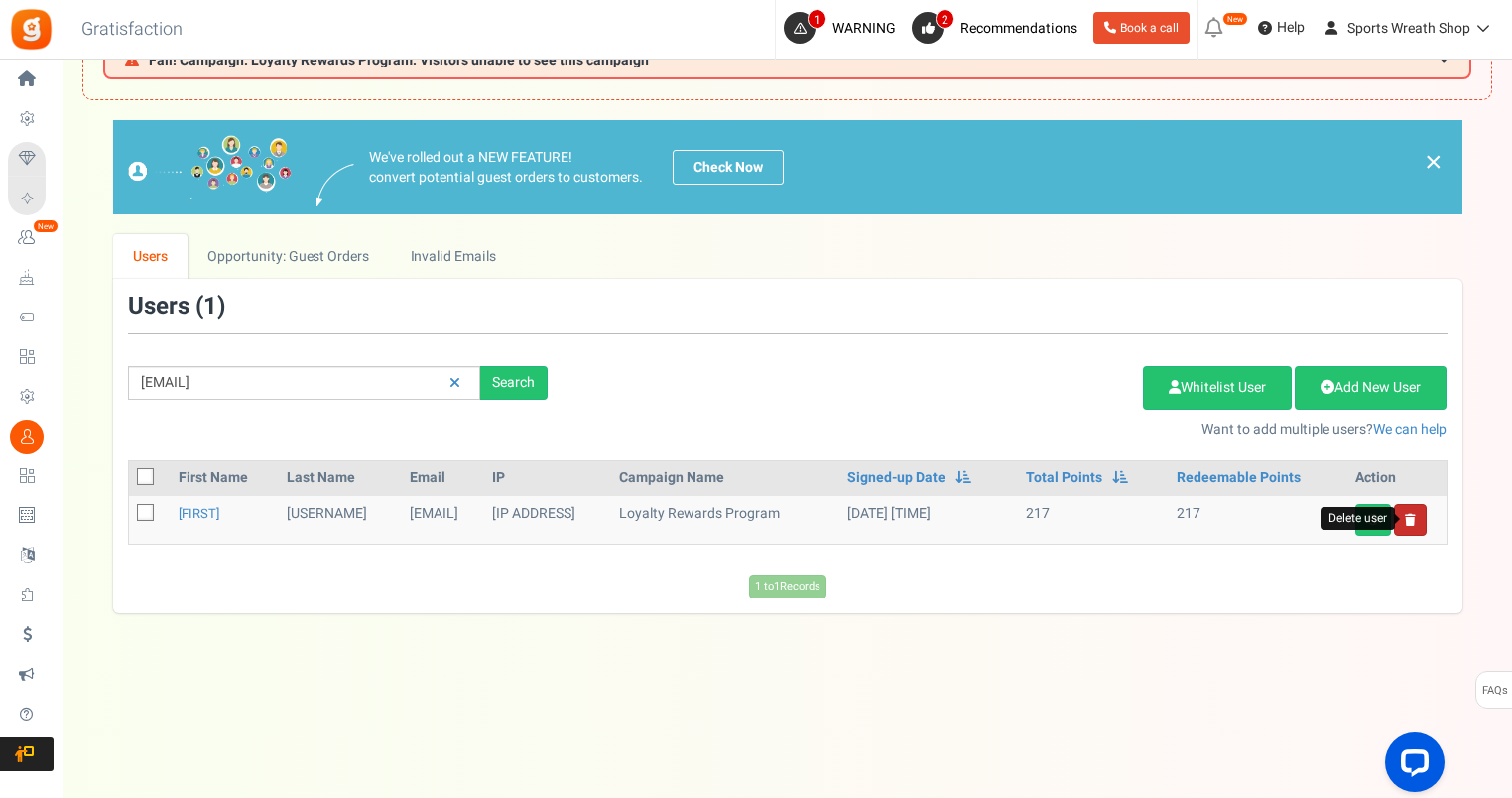 click at bounding box center (1410, 520) 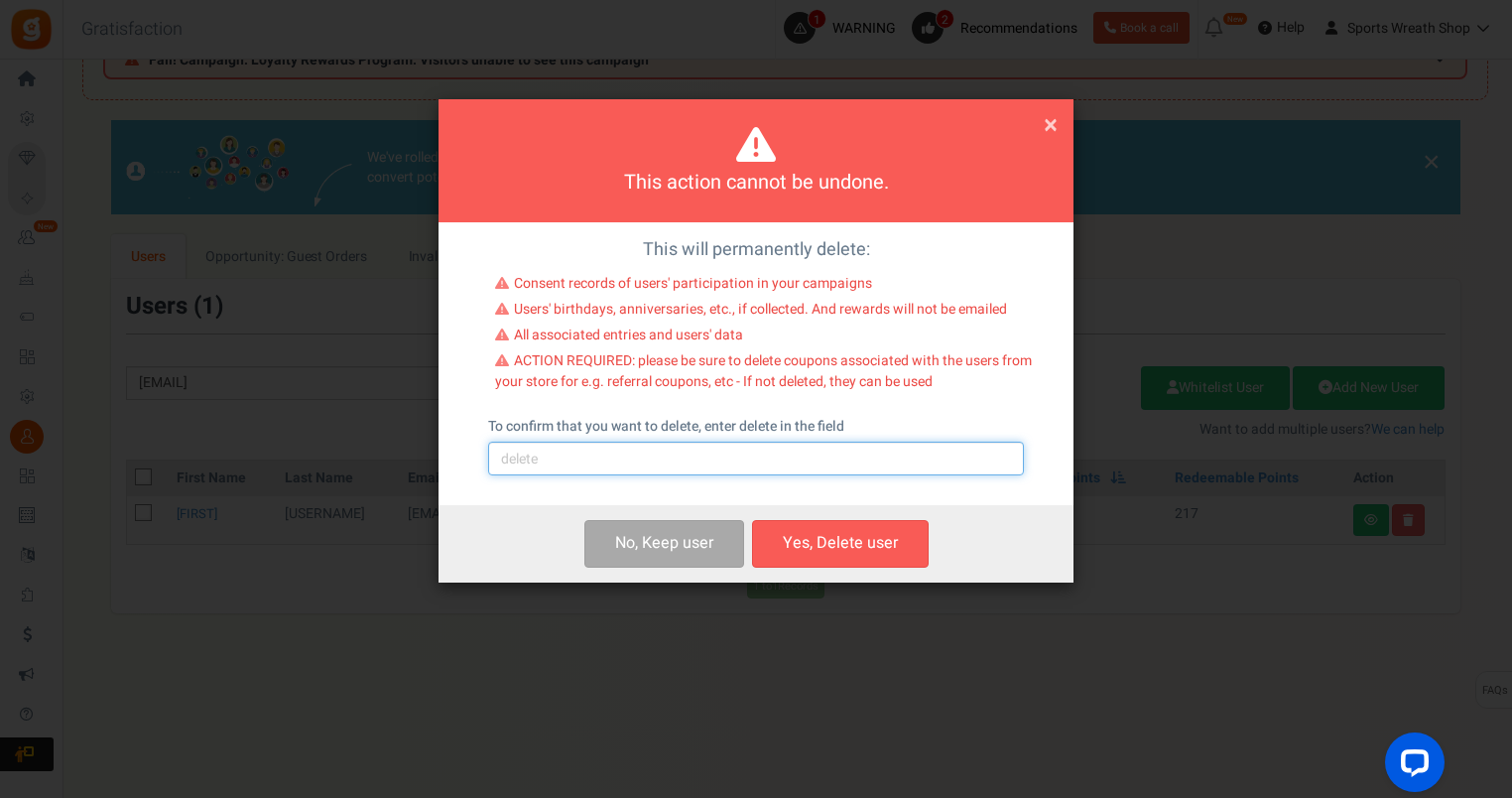 click at bounding box center [756, 459] 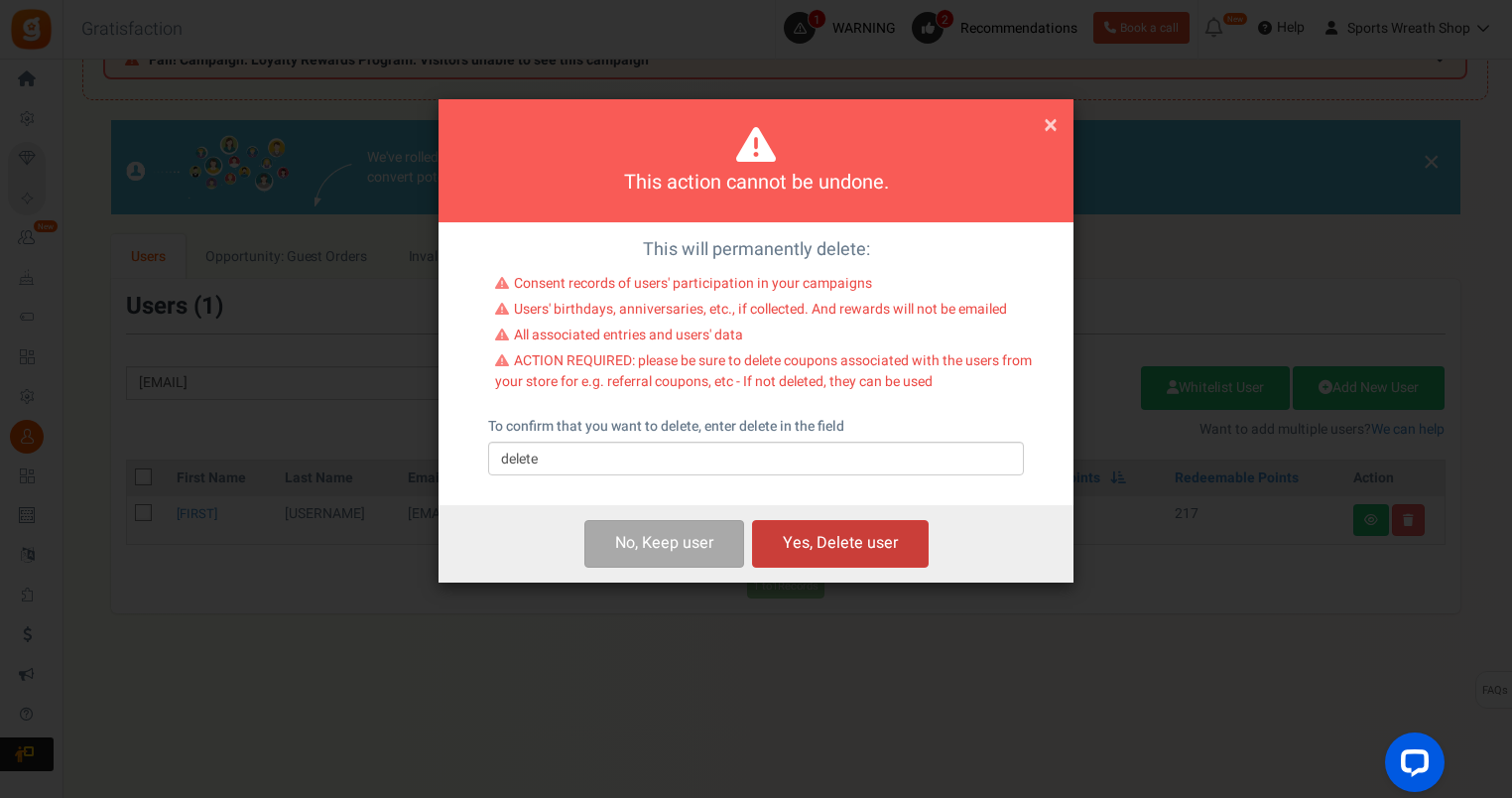 click on "Yes, Delete user" at bounding box center [840, 543] 